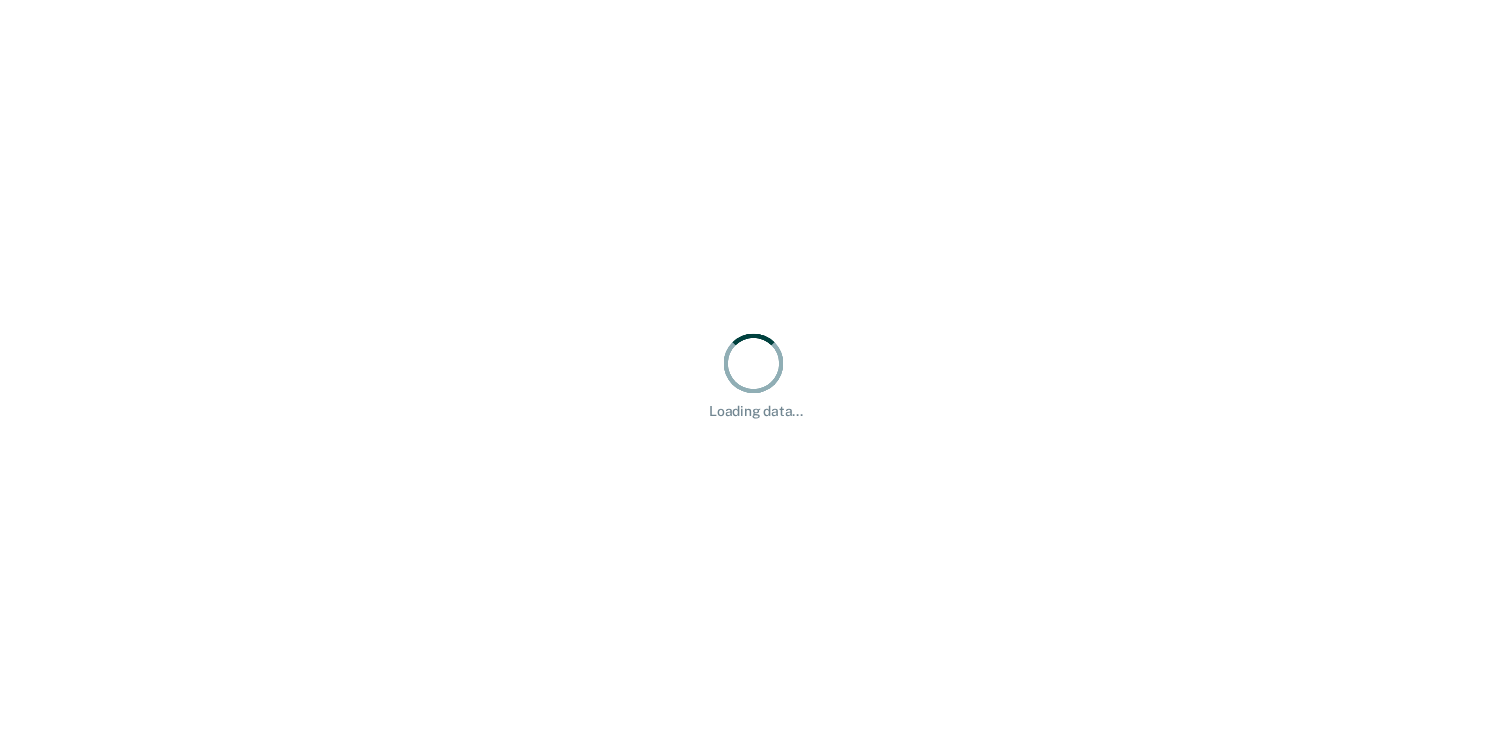 scroll, scrollTop: 0, scrollLeft: 0, axis: both 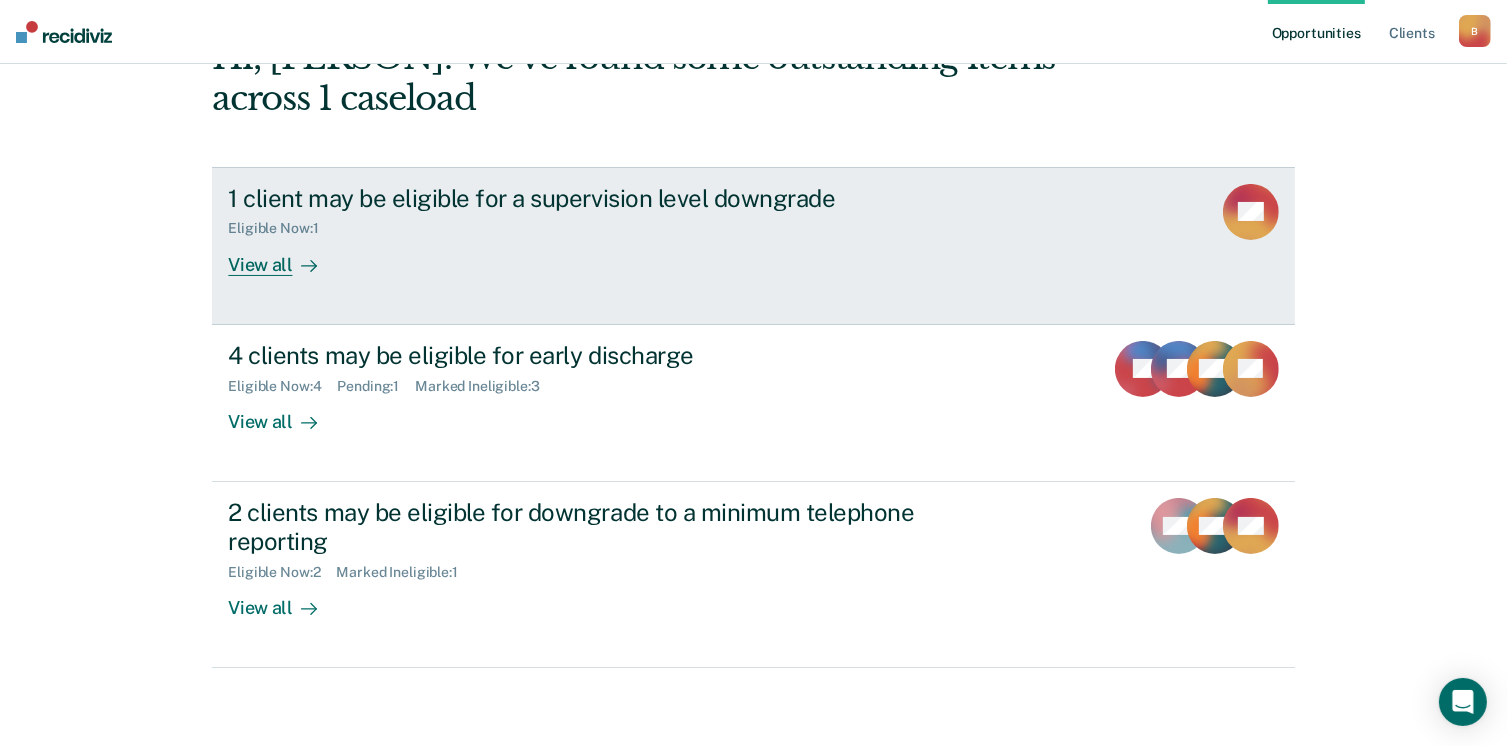 click at bounding box center [305, 264] 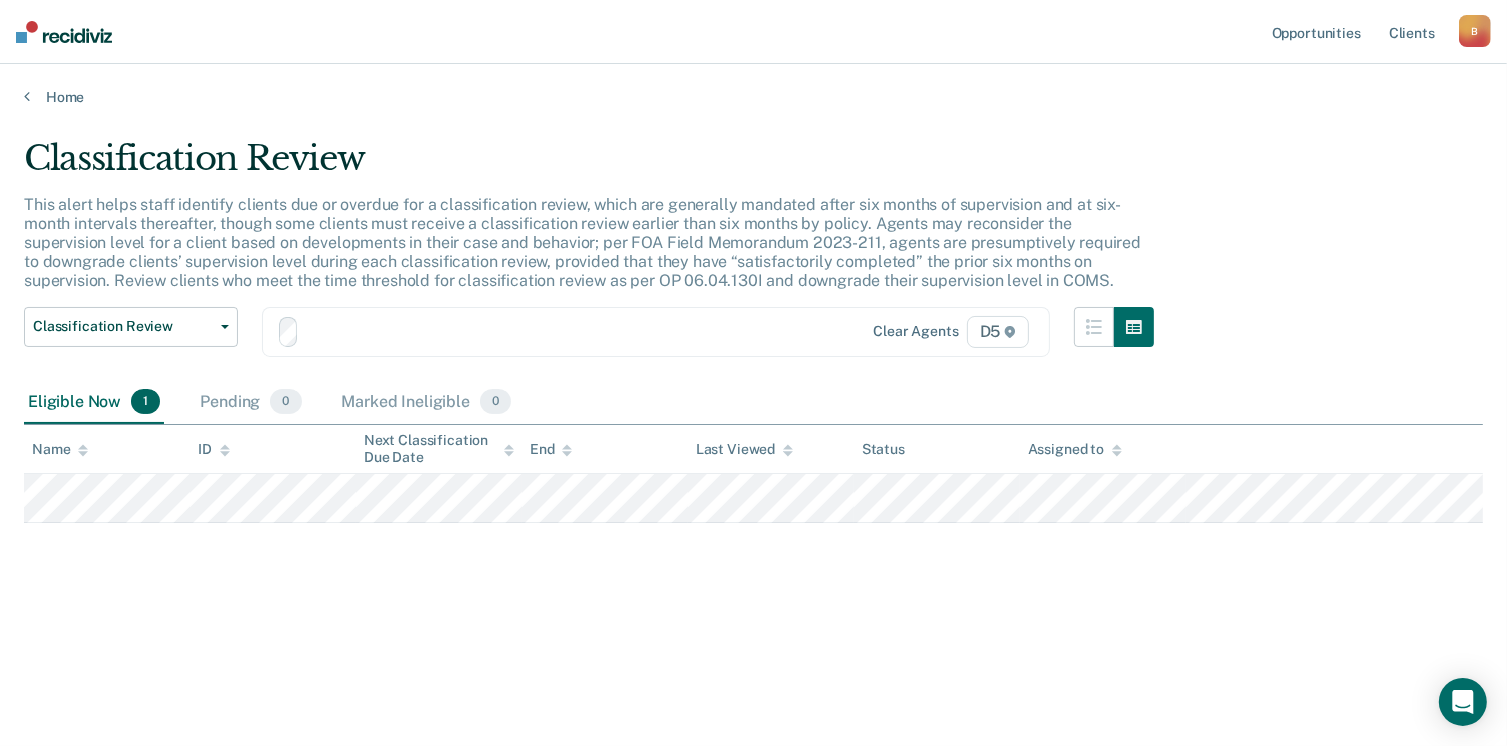 scroll, scrollTop: 0, scrollLeft: 0, axis: both 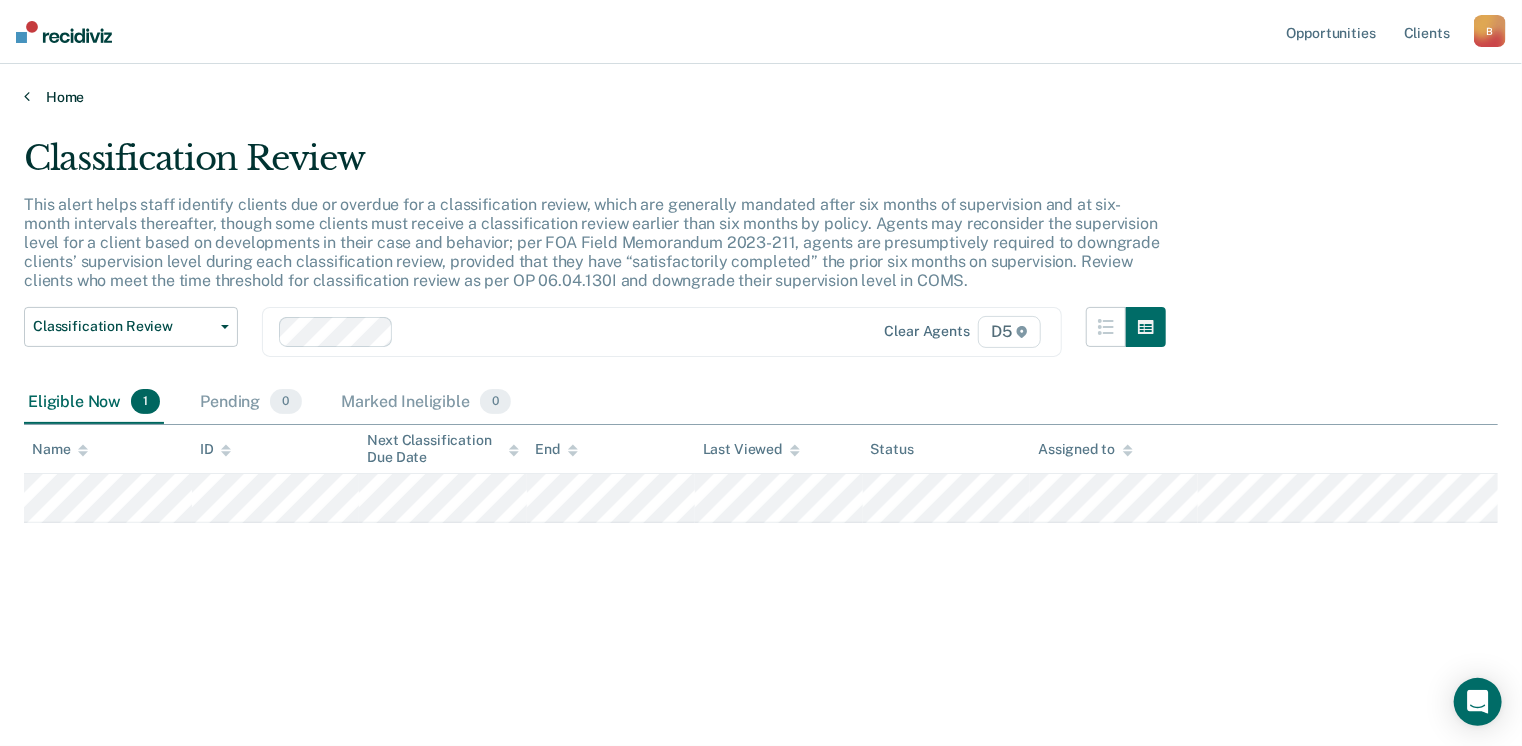 click on "Home" at bounding box center [761, 97] 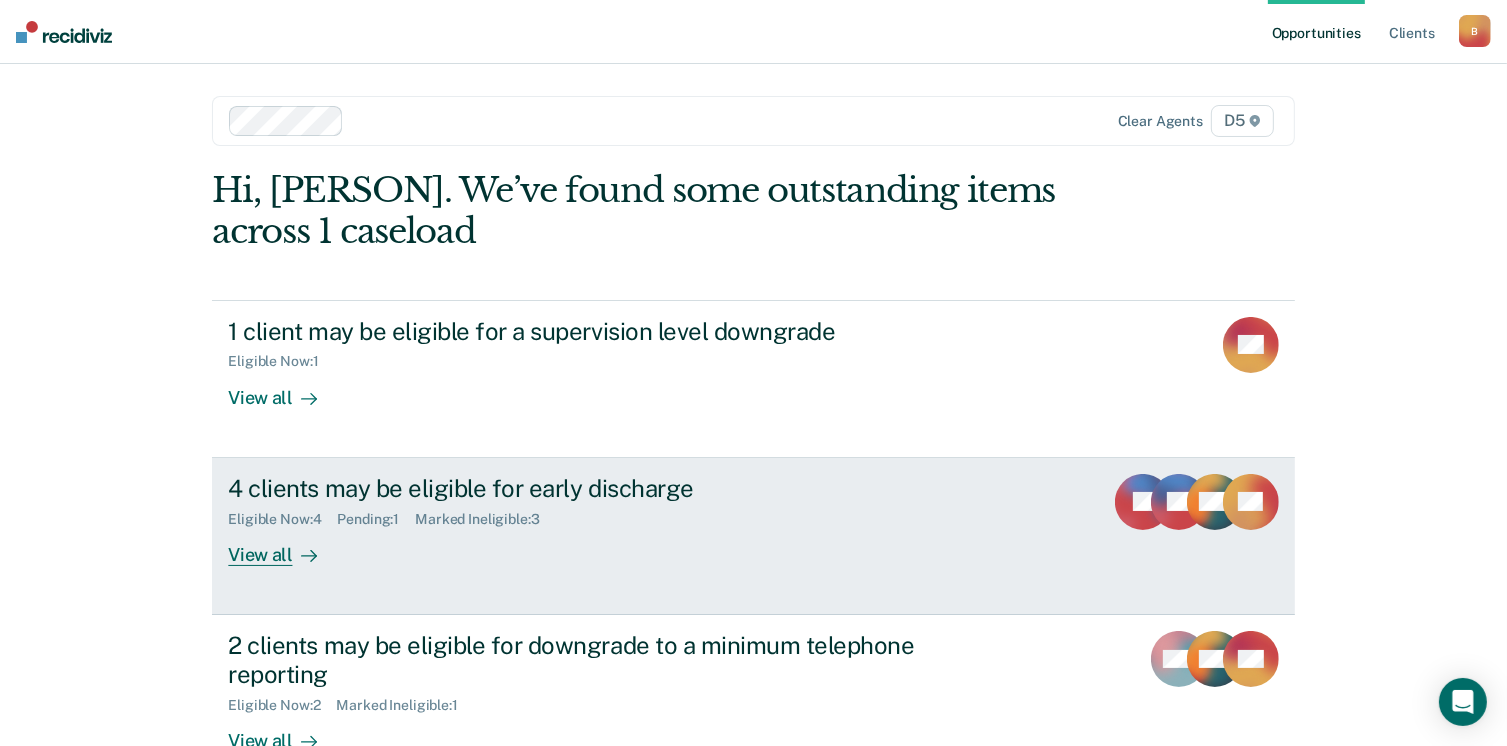 click on "View all" at bounding box center (284, 546) 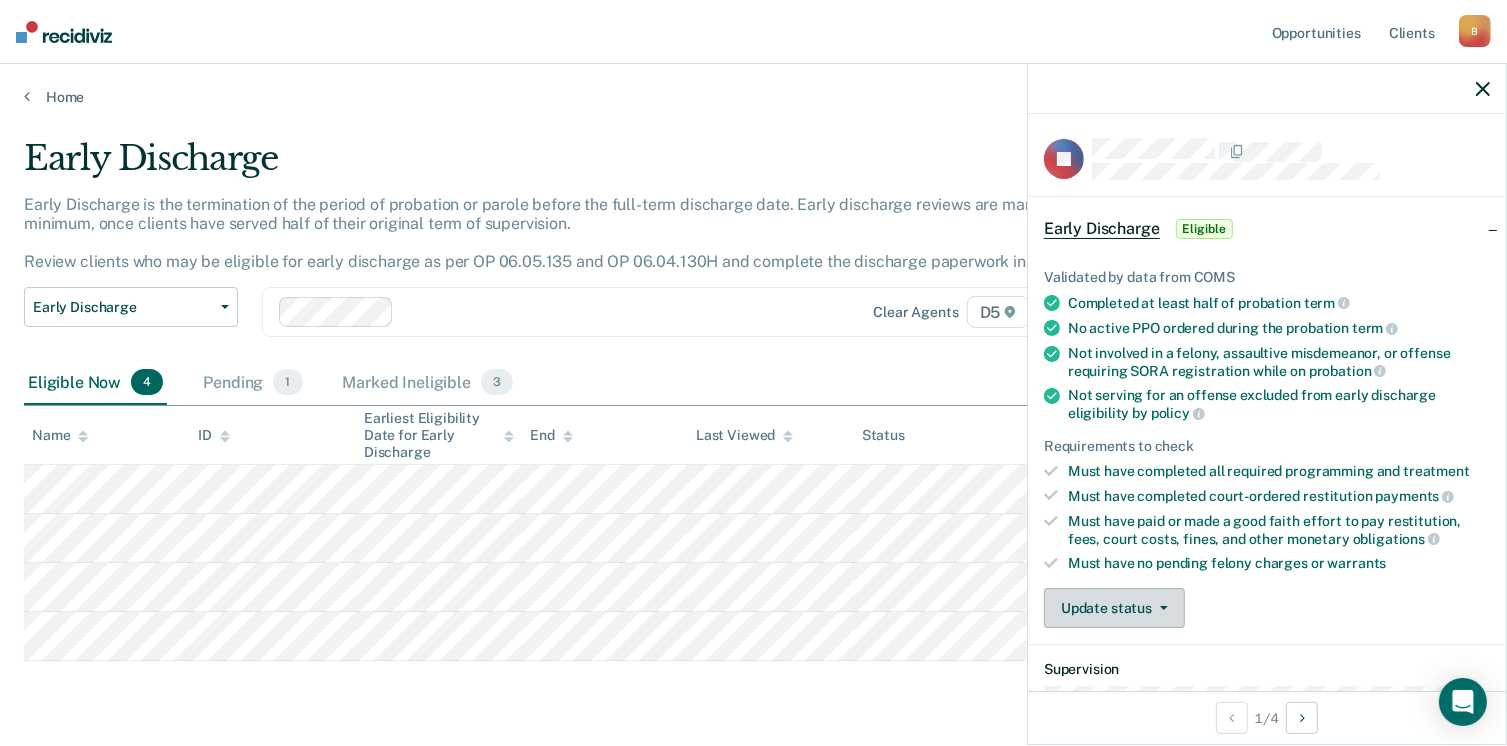 click on "Update status" at bounding box center [1114, 608] 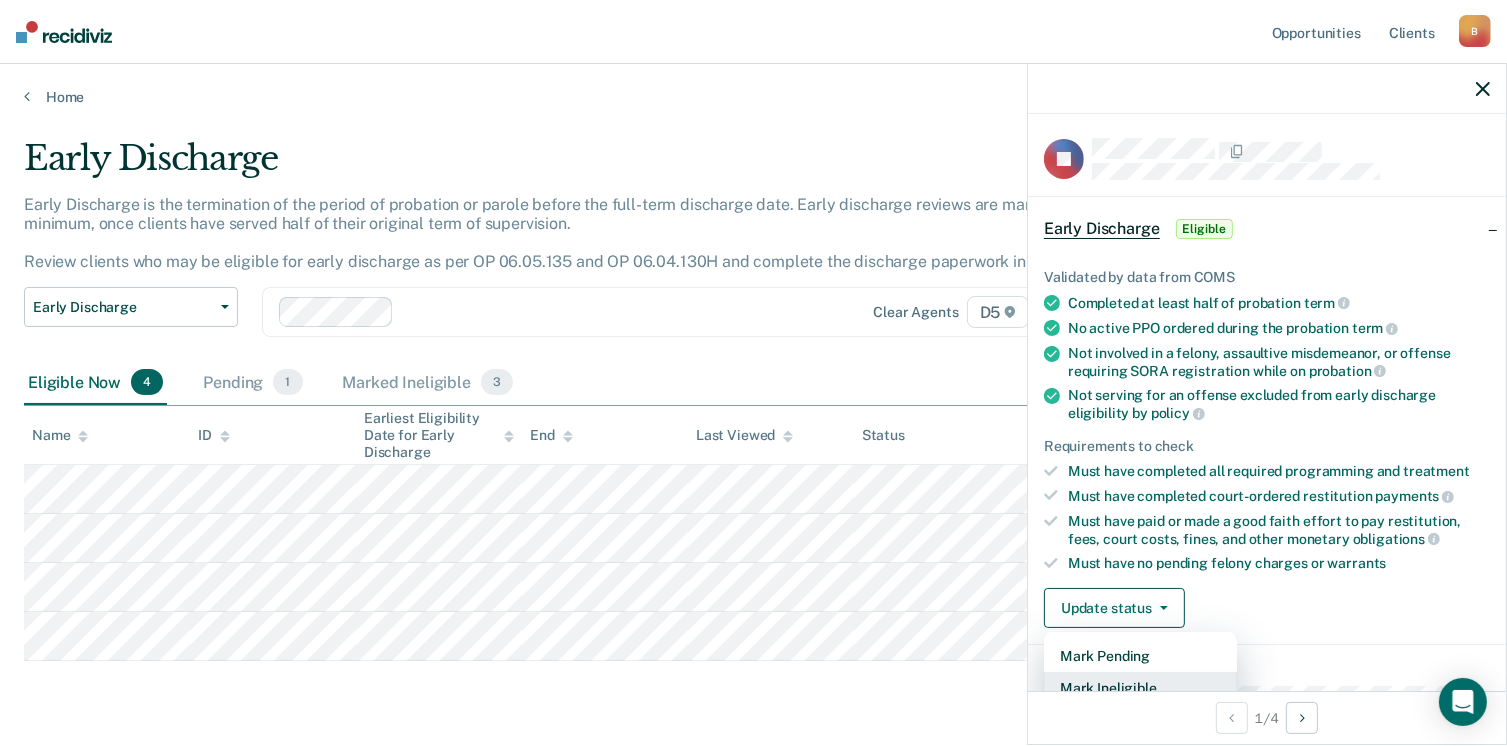 scroll, scrollTop: 5, scrollLeft: 0, axis: vertical 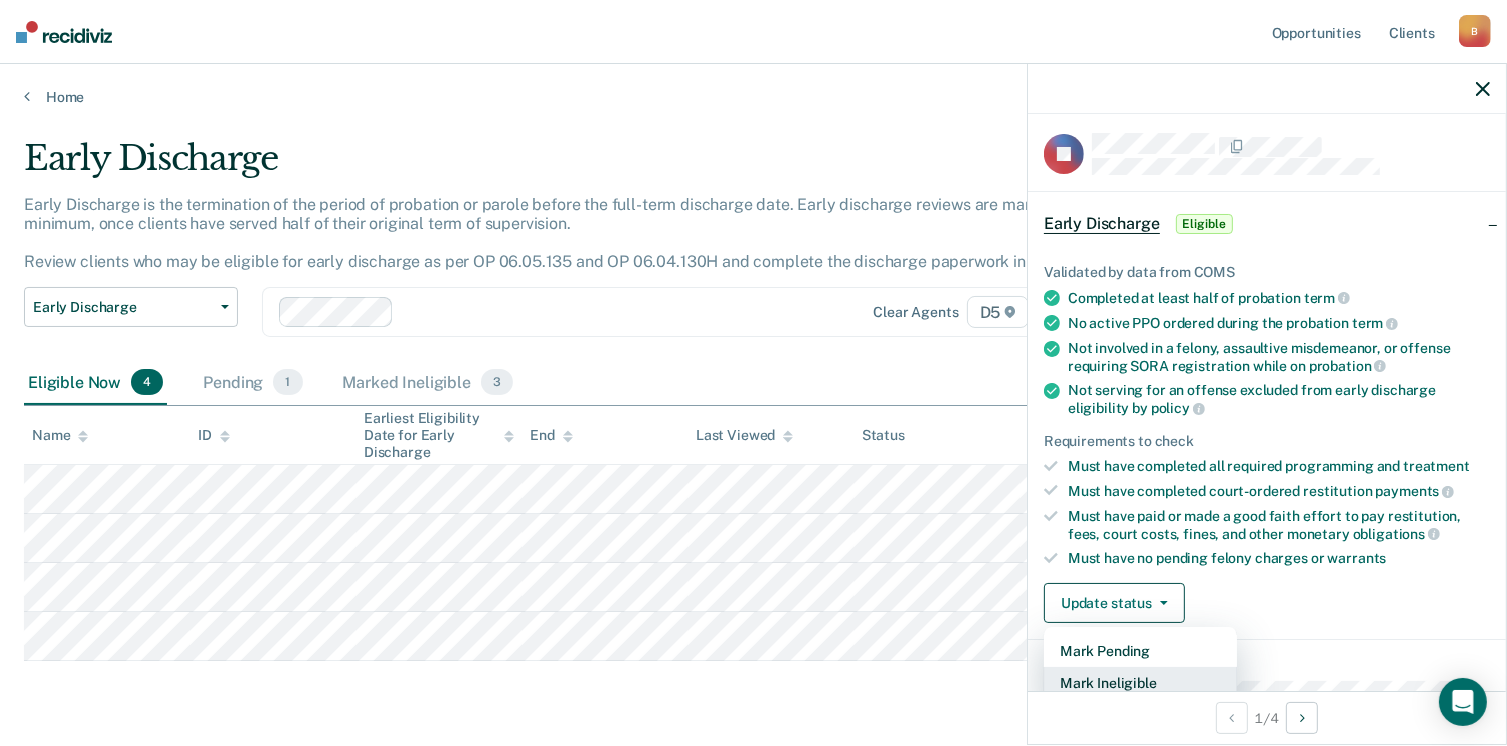 click on "Mark Ineligible" at bounding box center (1140, 683) 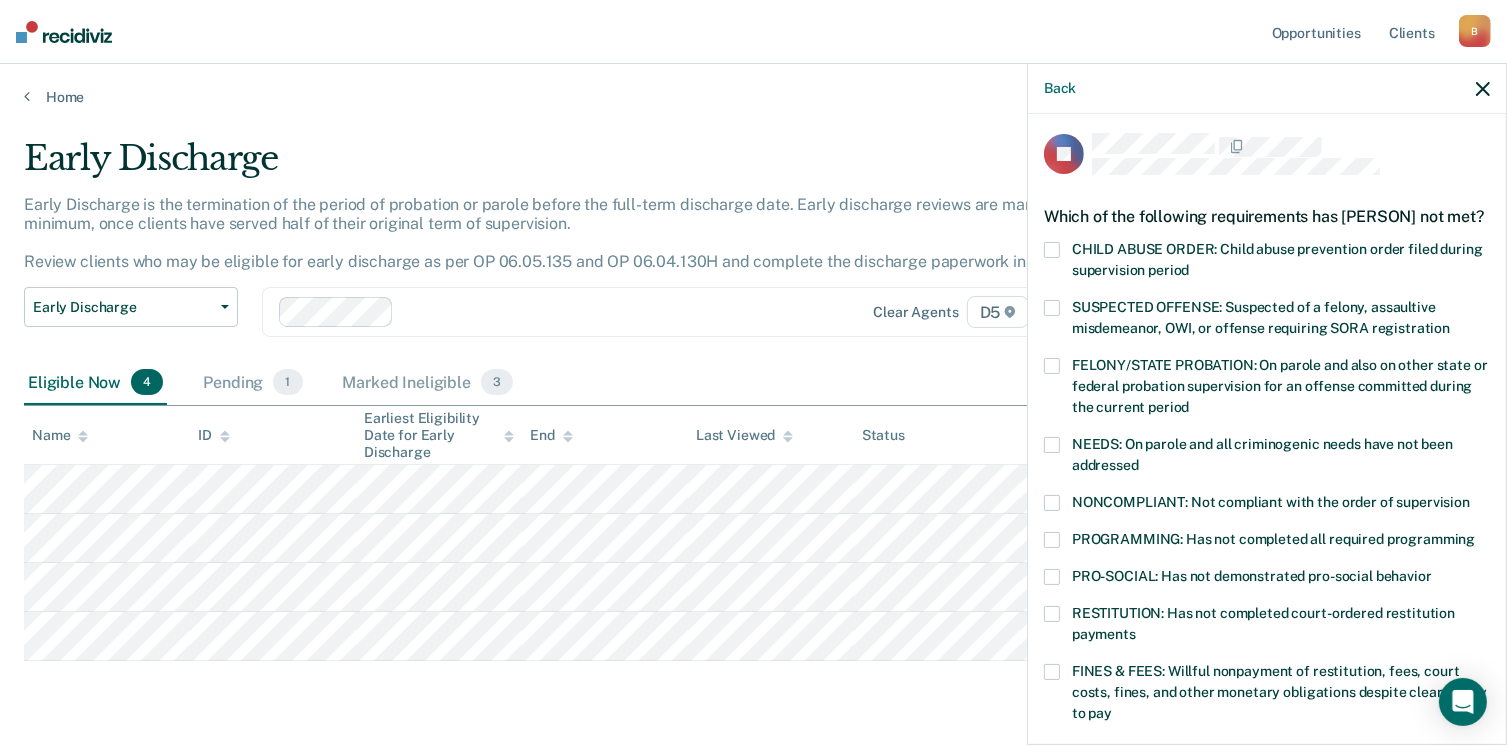 click at bounding box center (1052, 614) 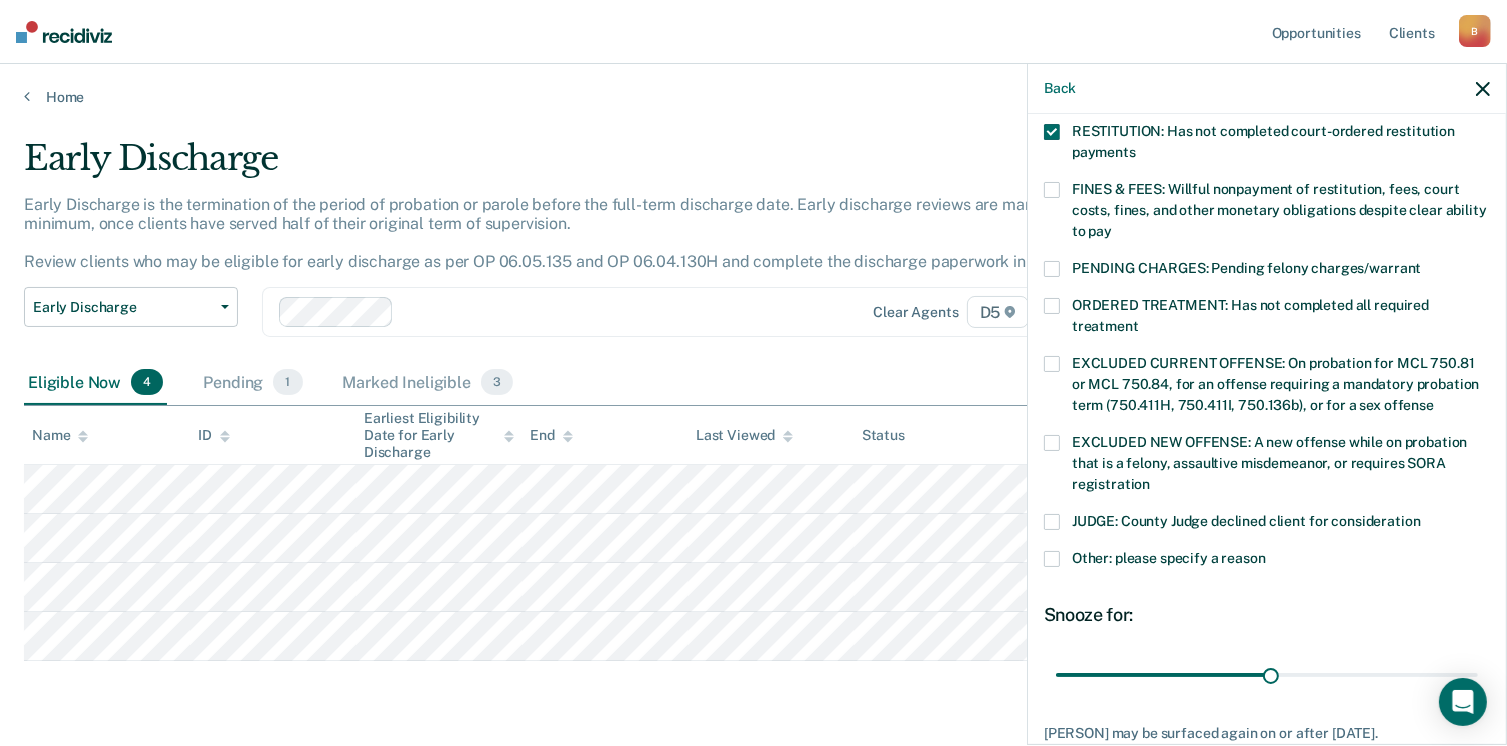 scroll, scrollTop: 630, scrollLeft: 0, axis: vertical 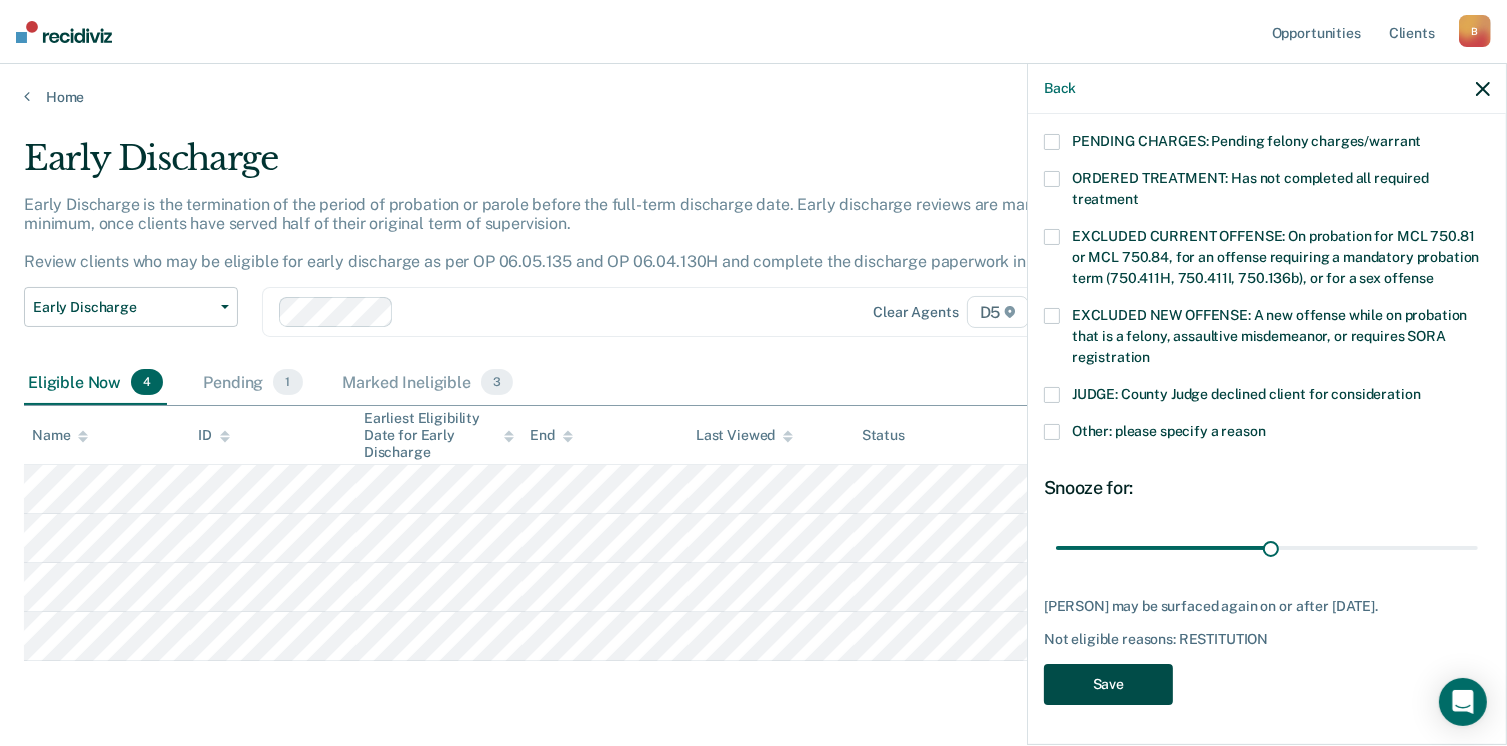 click on "Save" at bounding box center [1108, 684] 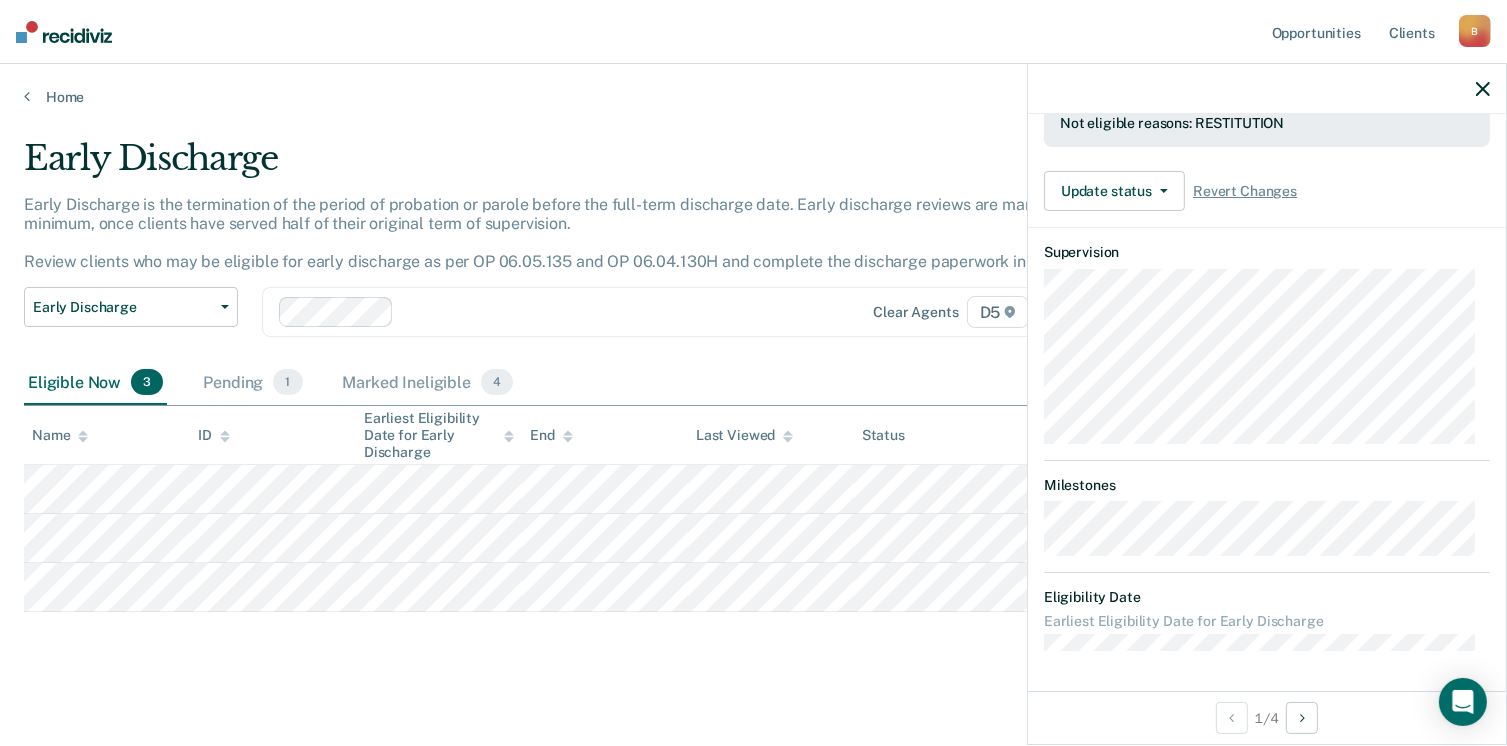 scroll, scrollTop: 408, scrollLeft: 0, axis: vertical 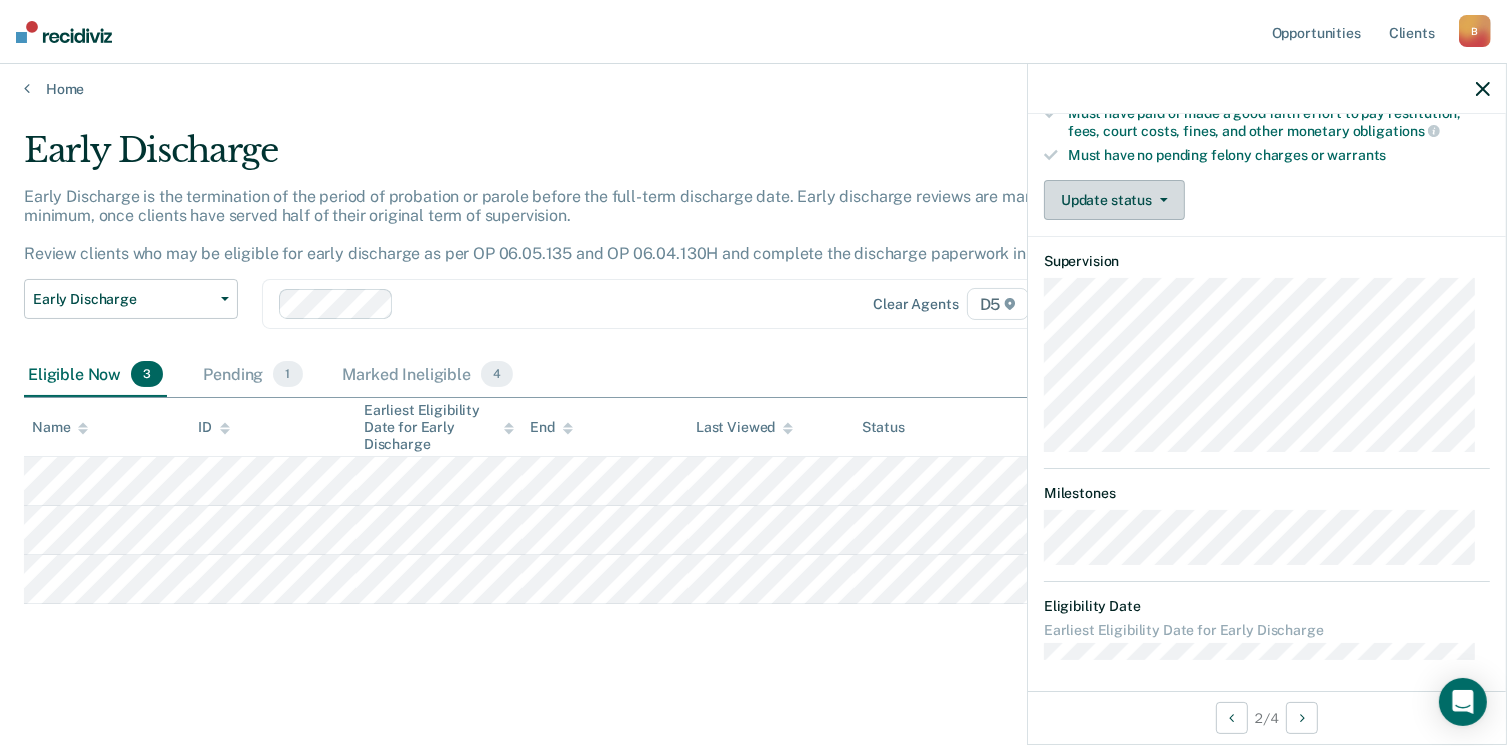 click on "Update status" at bounding box center [1114, 200] 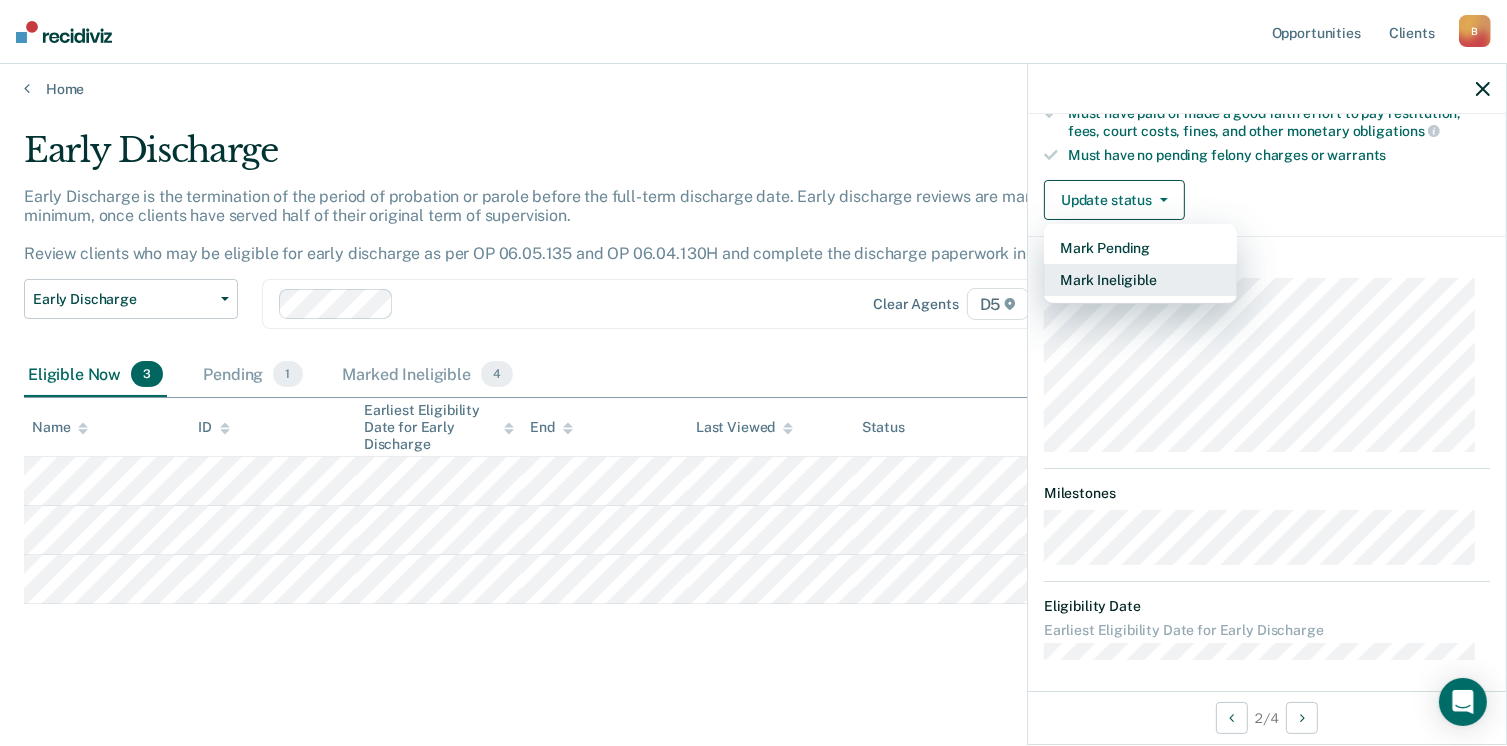 click on "Mark Ineligible" at bounding box center [1140, 280] 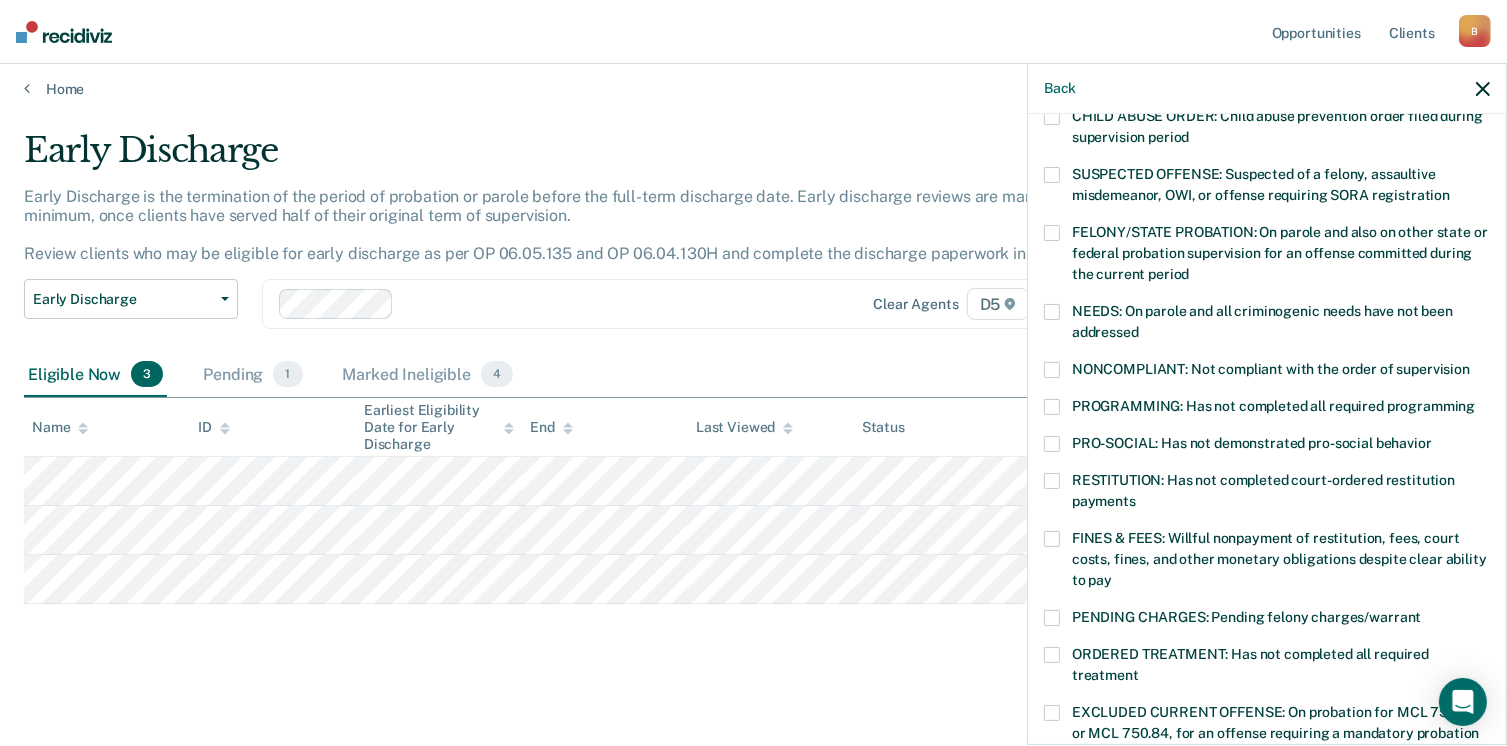 scroll, scrollTop: 108, scrollLeft: 0, axis: vertical 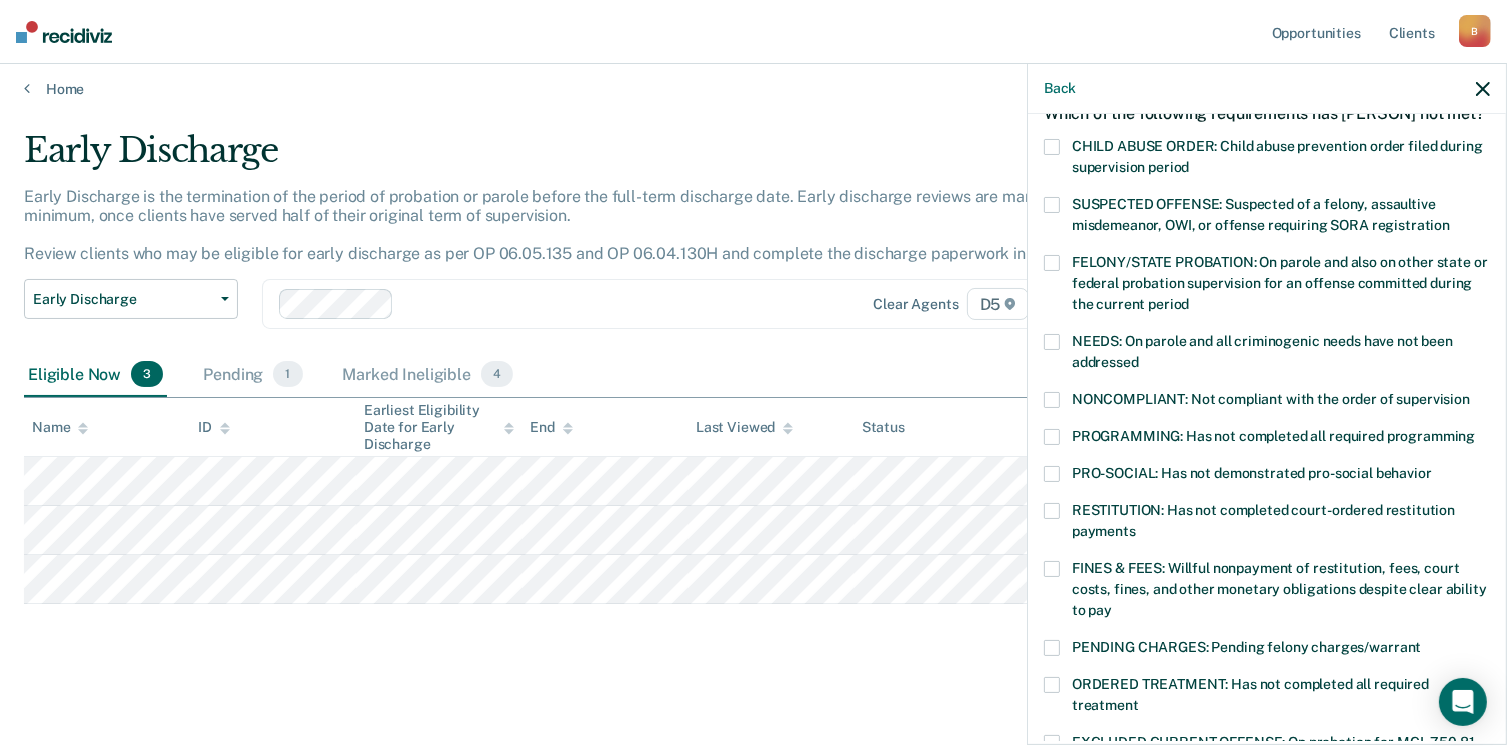 click at bounding box center (1052, 400) 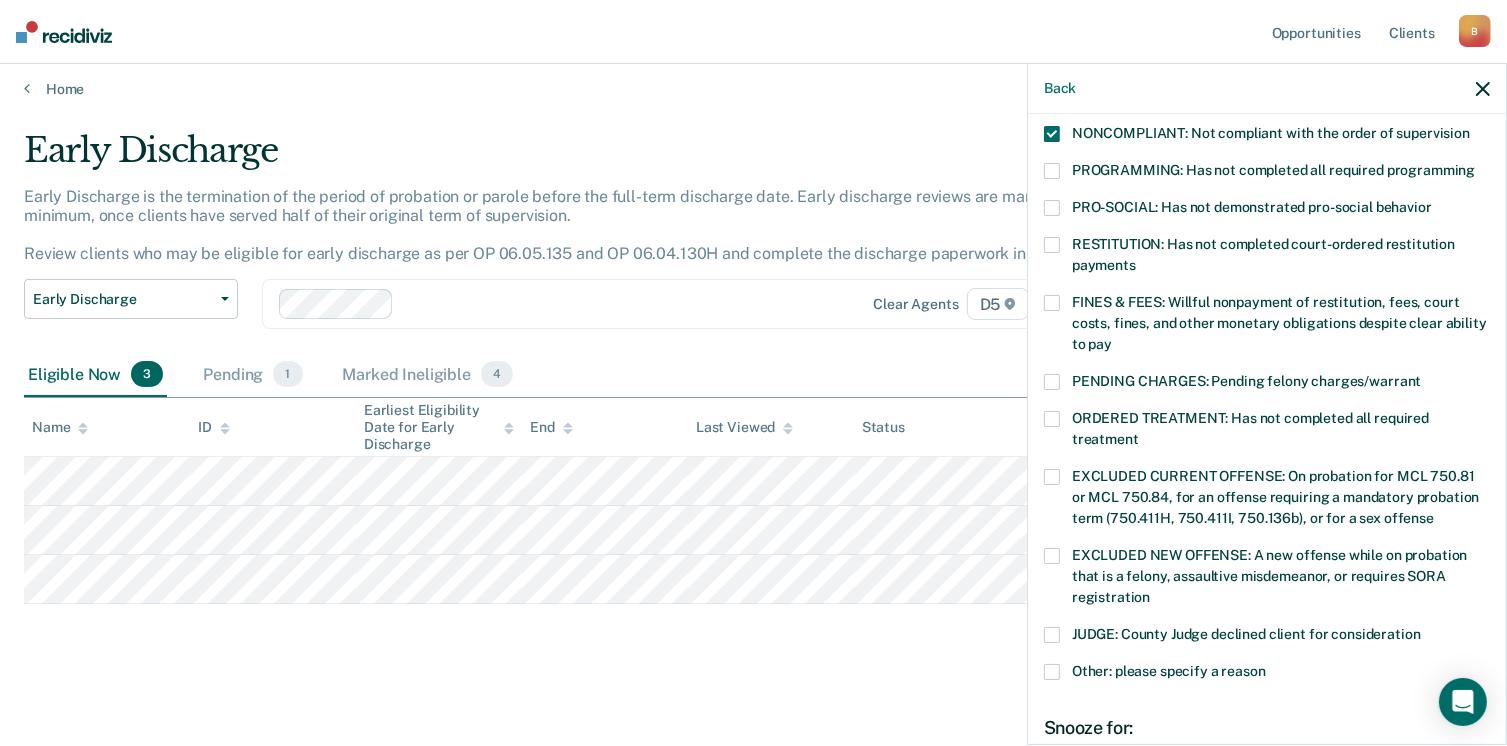 scroll, scrollTop: 408, scrollLeft: 0, axis: vertical 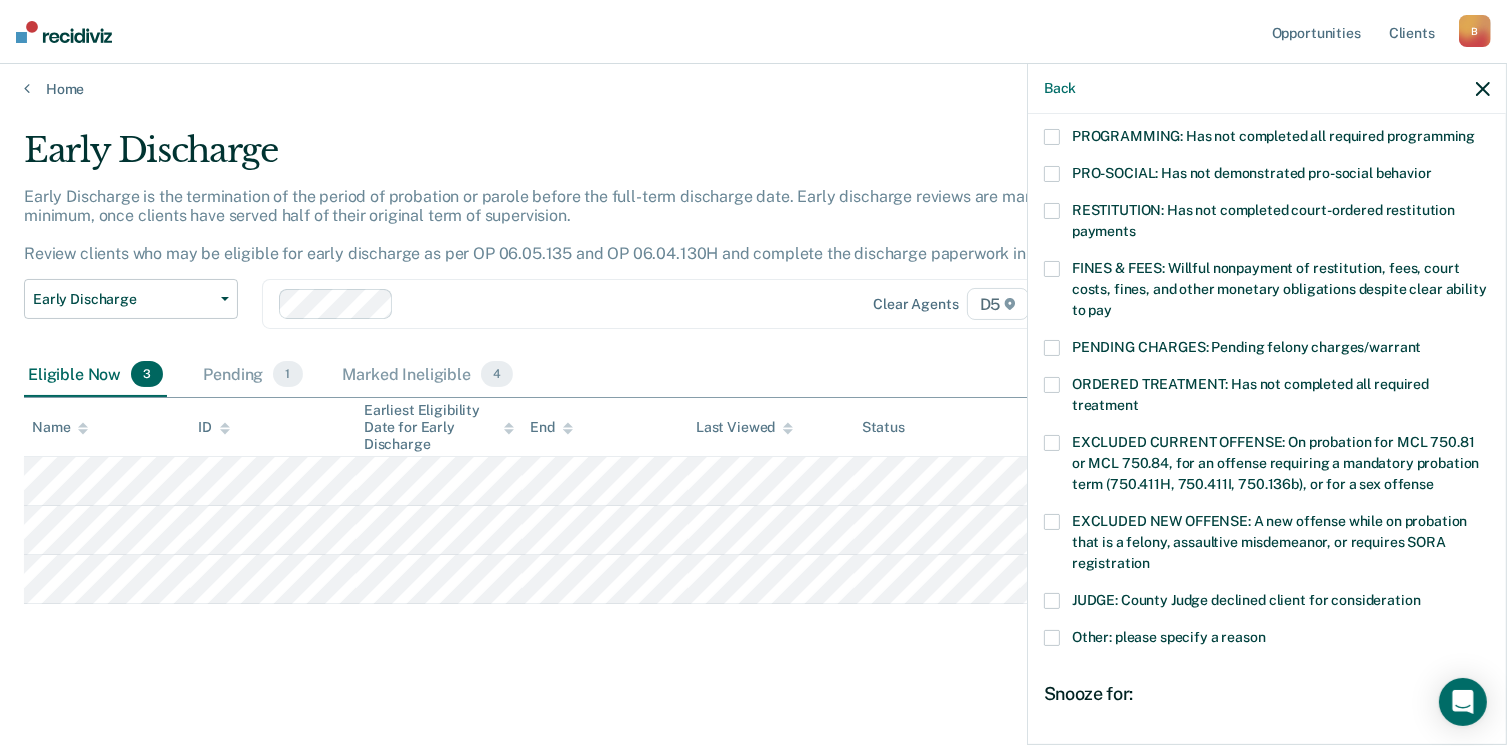 click at bounding box center [1052, 385] 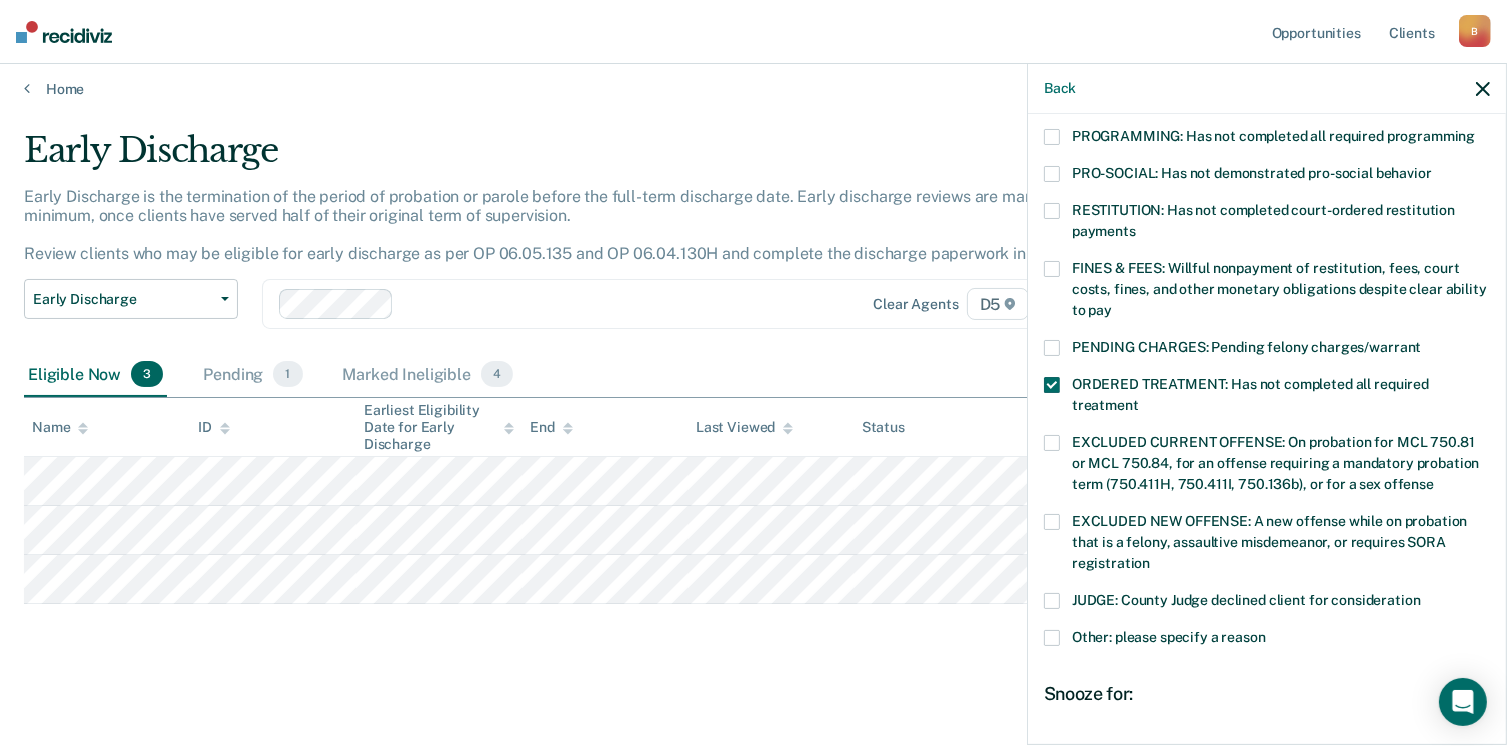 scroll, scrollTop: 647, scrollLeft: 0, axis: vertical 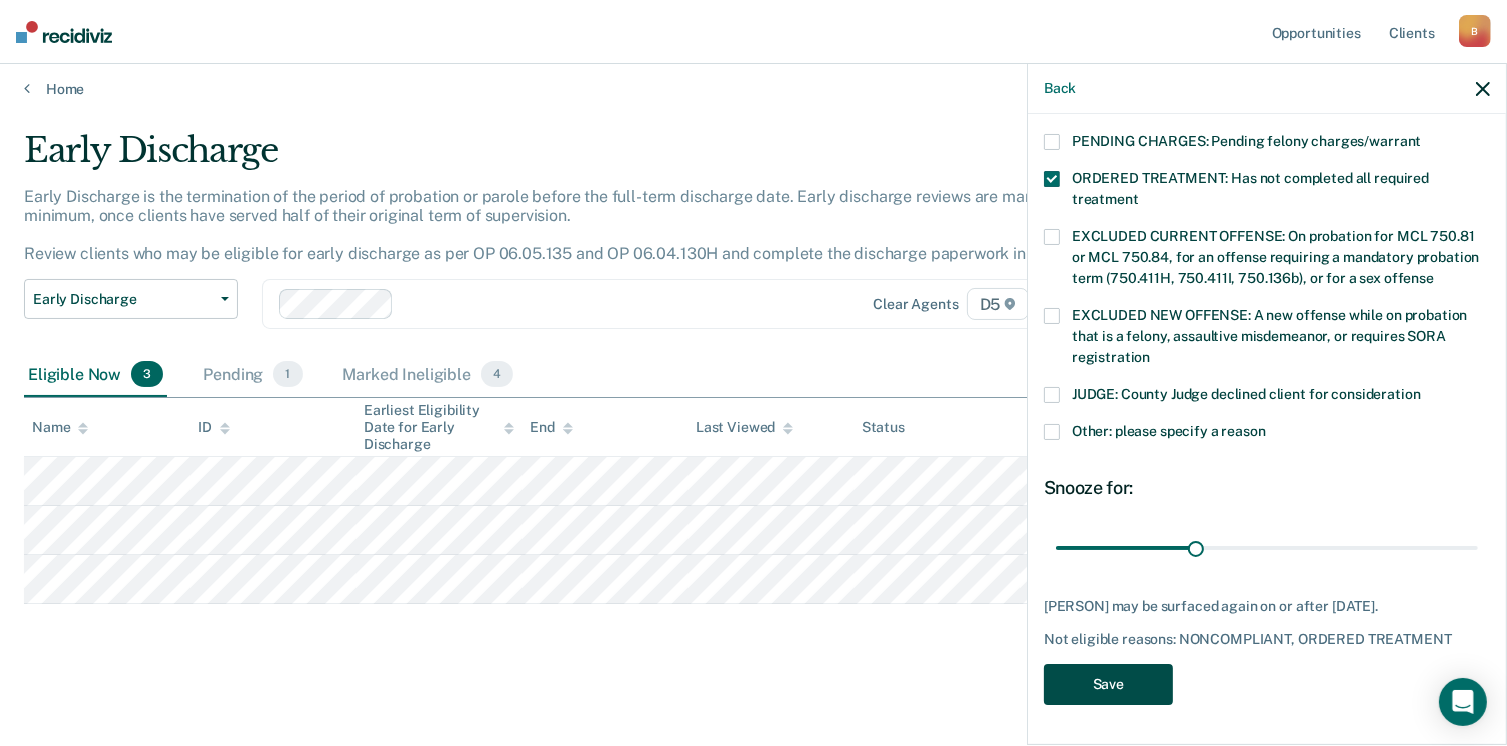 click on "Save" at bounding box center (1108, 684) 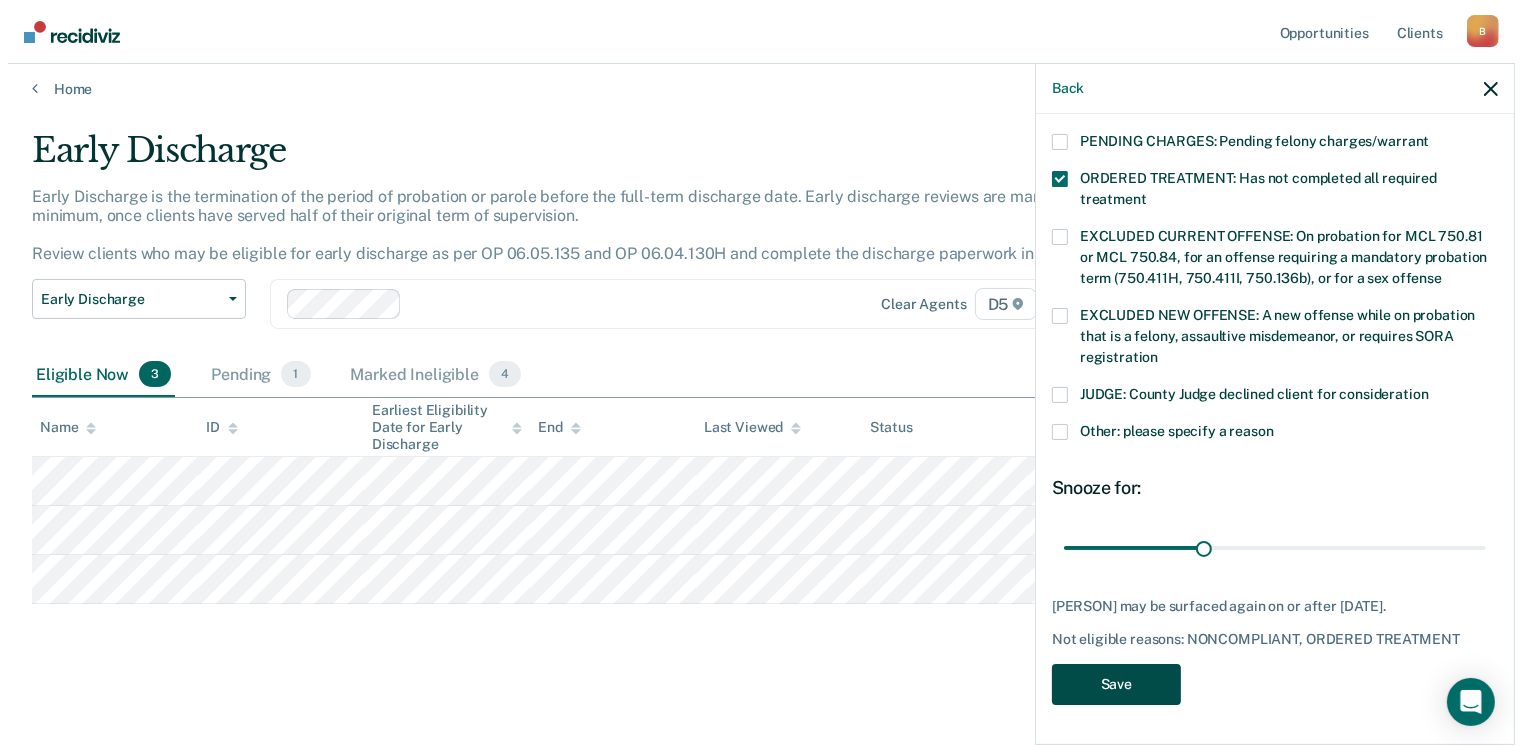 scroll, scrollTop: 0, scrollLeft: 0, axis: both 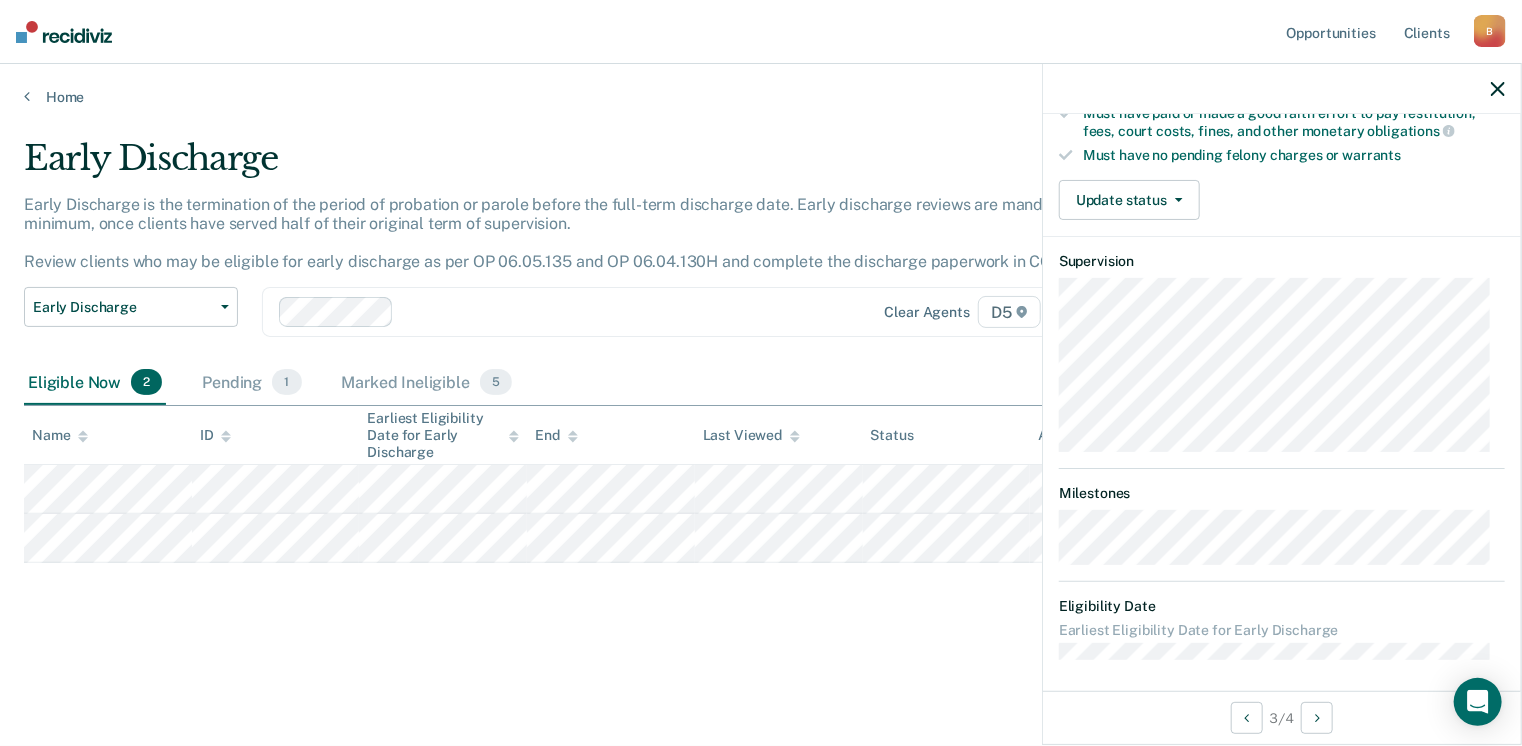 drag, startPoint x: 904, startPoint y: 621, endPoint x: 911, endPoint y: 606, distance: 16.552946 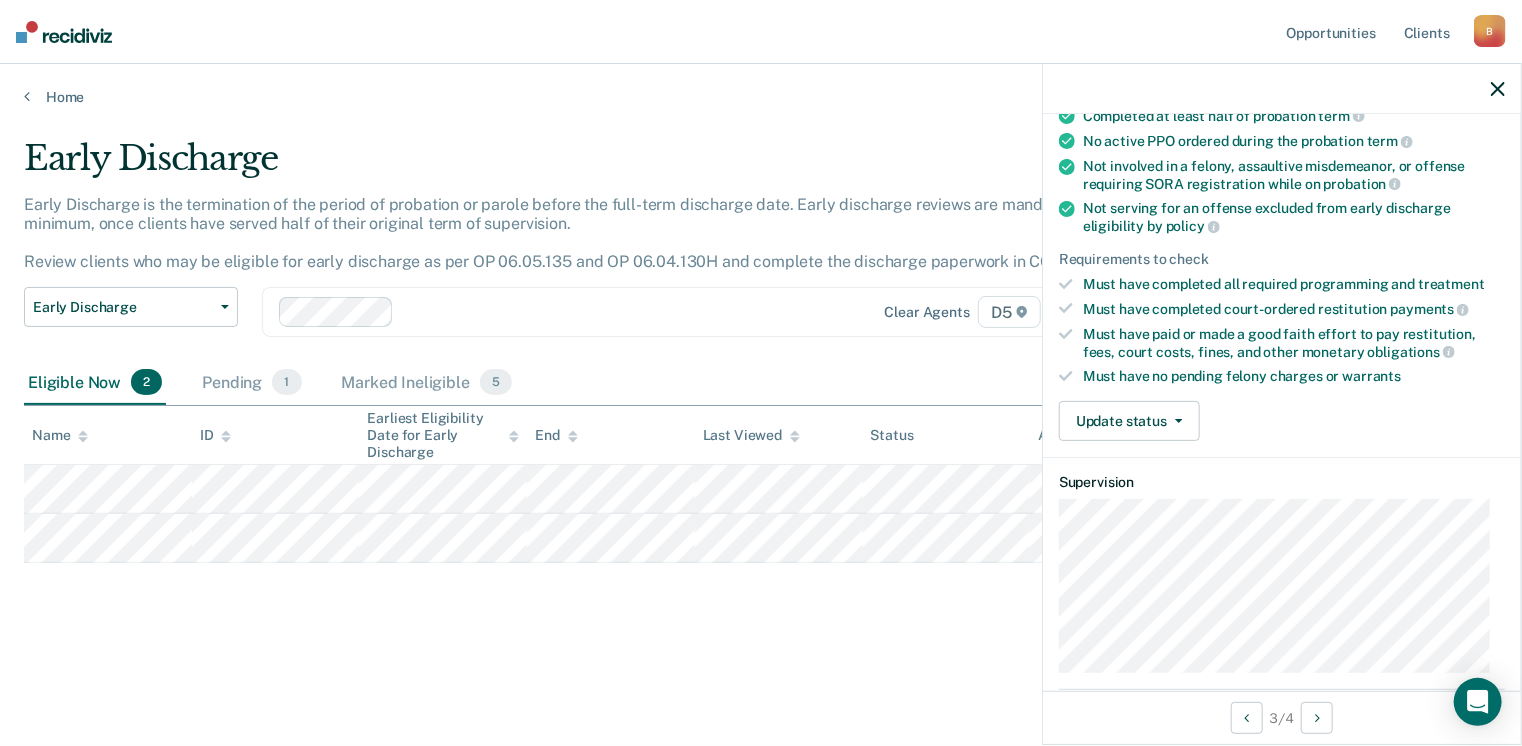 scroll, scrollTop: 200, scrollLeft: 0, axis: vertical 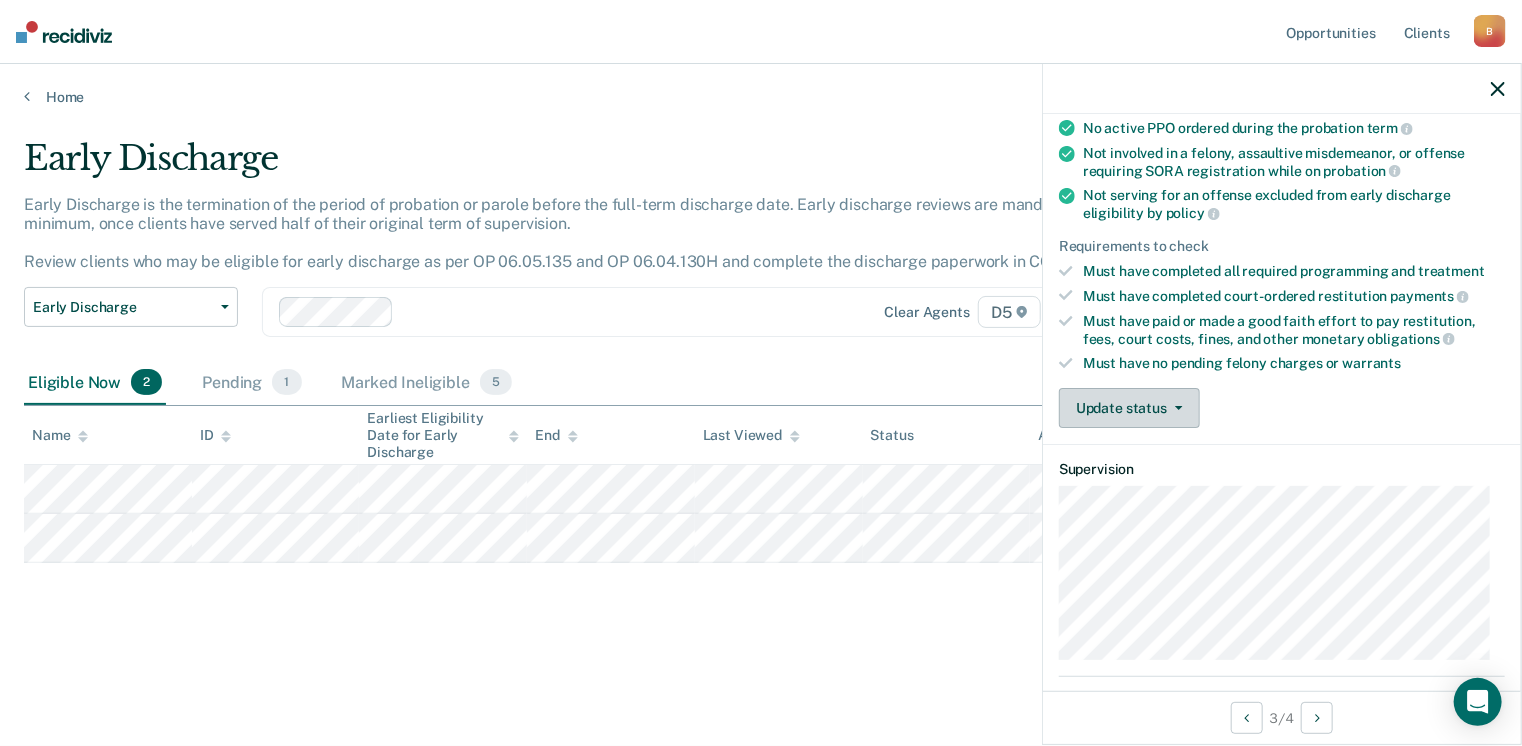 click on "Update status" at bounding box center (1129, 408) 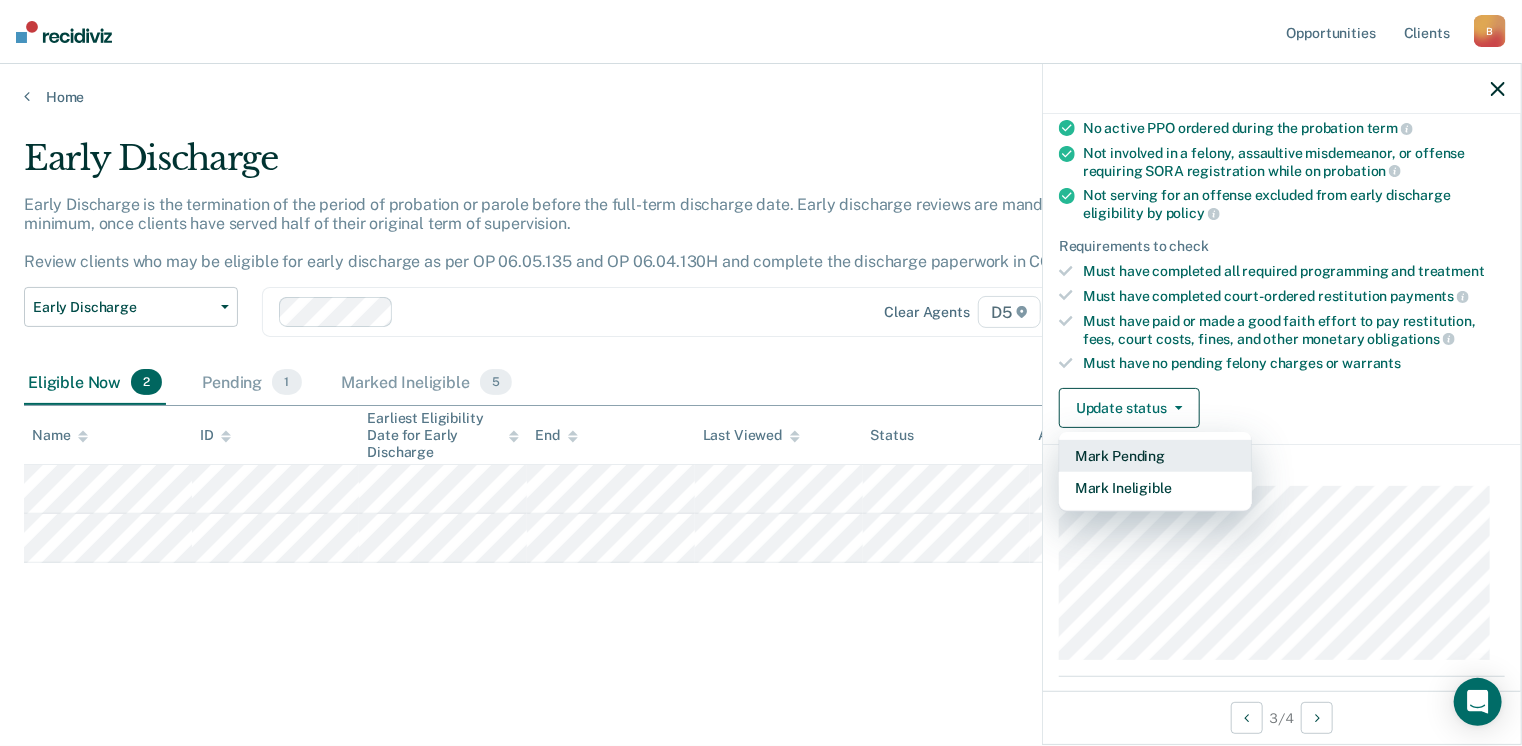 click on "Mark Pending" at bounding box center [1155, 456] 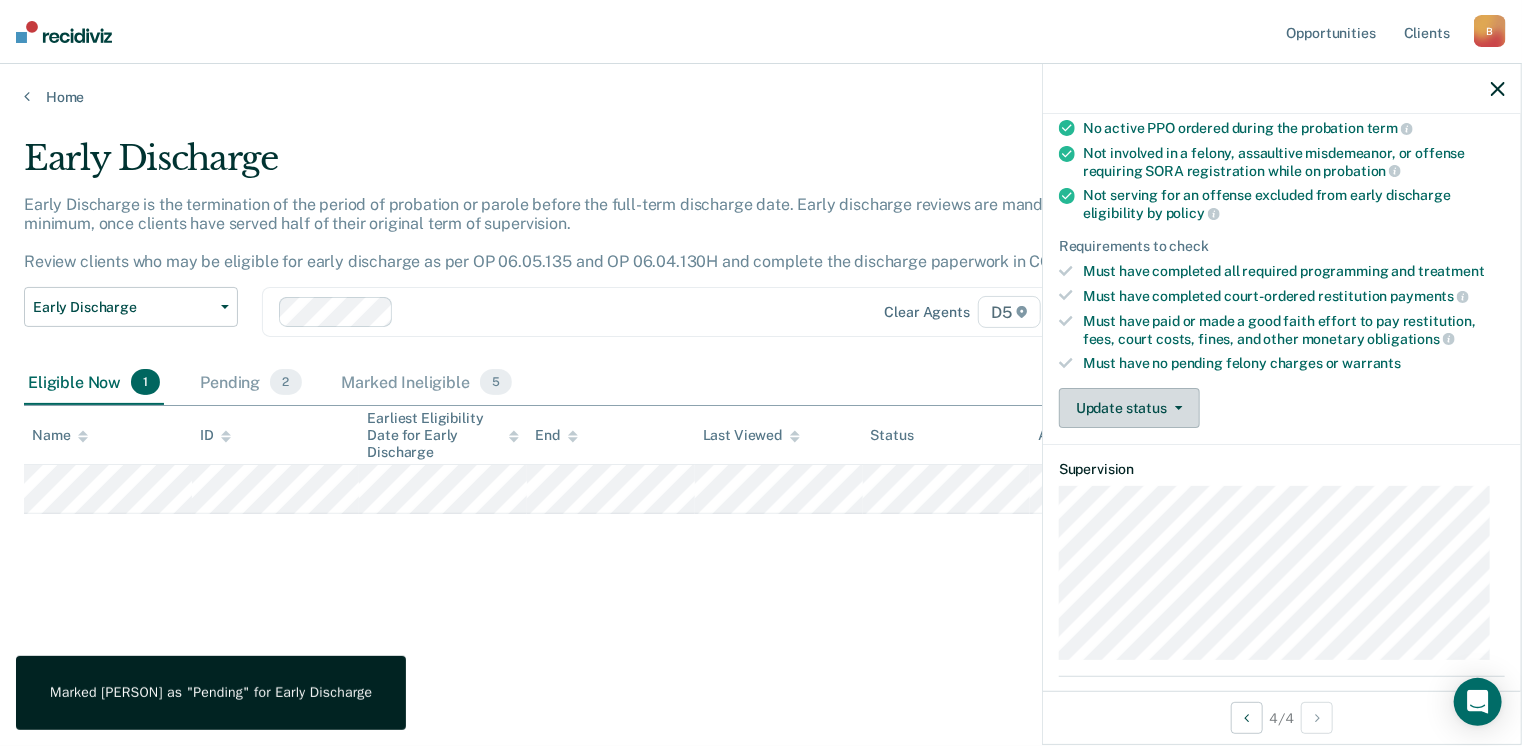 click on "Update status" at bounding box center [1129, 408] 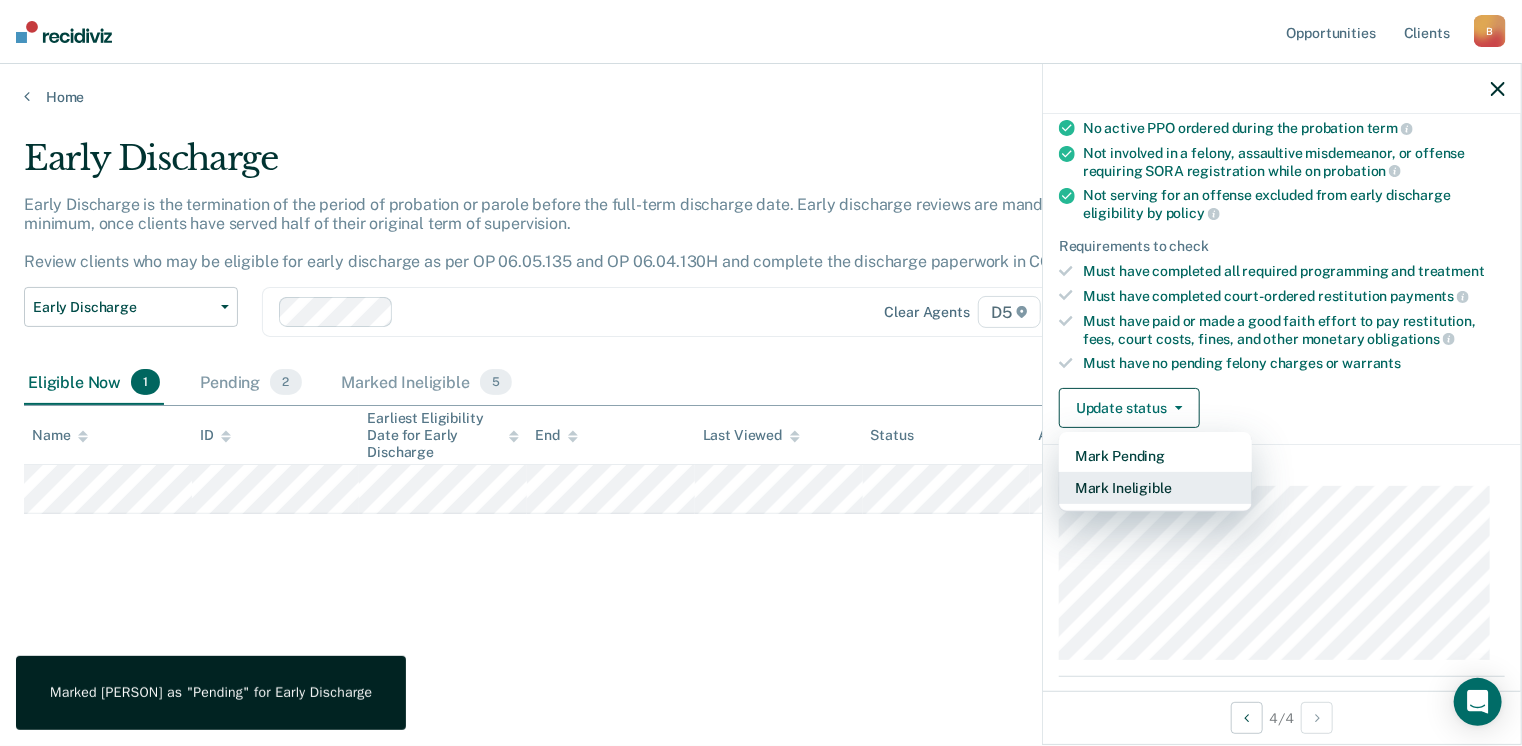 click on "Mark Ineligible" at bounding box center (1155, 488) 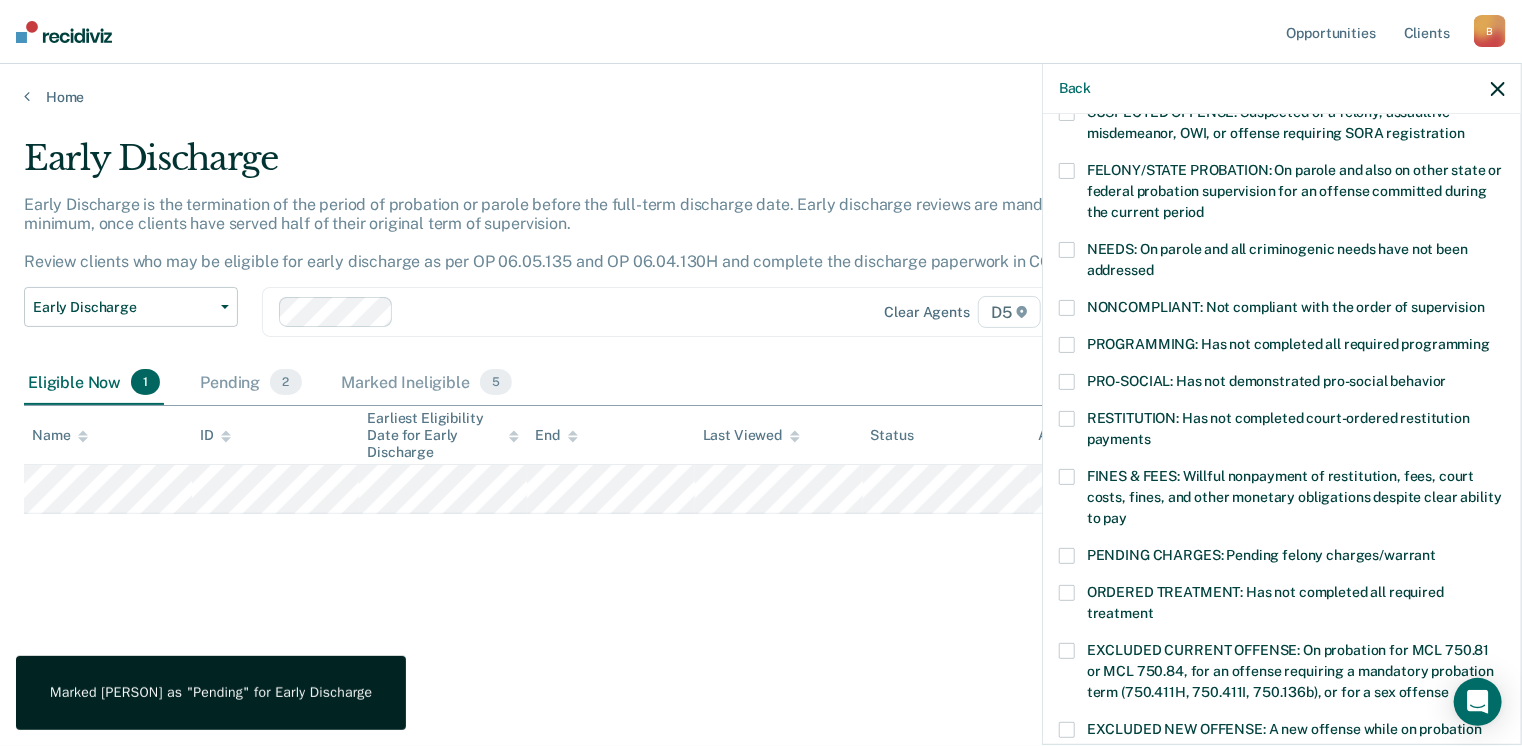 drag, startPoint x: 1065, startPoint y: 433, endPoint x: 1084, endPoint y: 448, distance: 24.207438 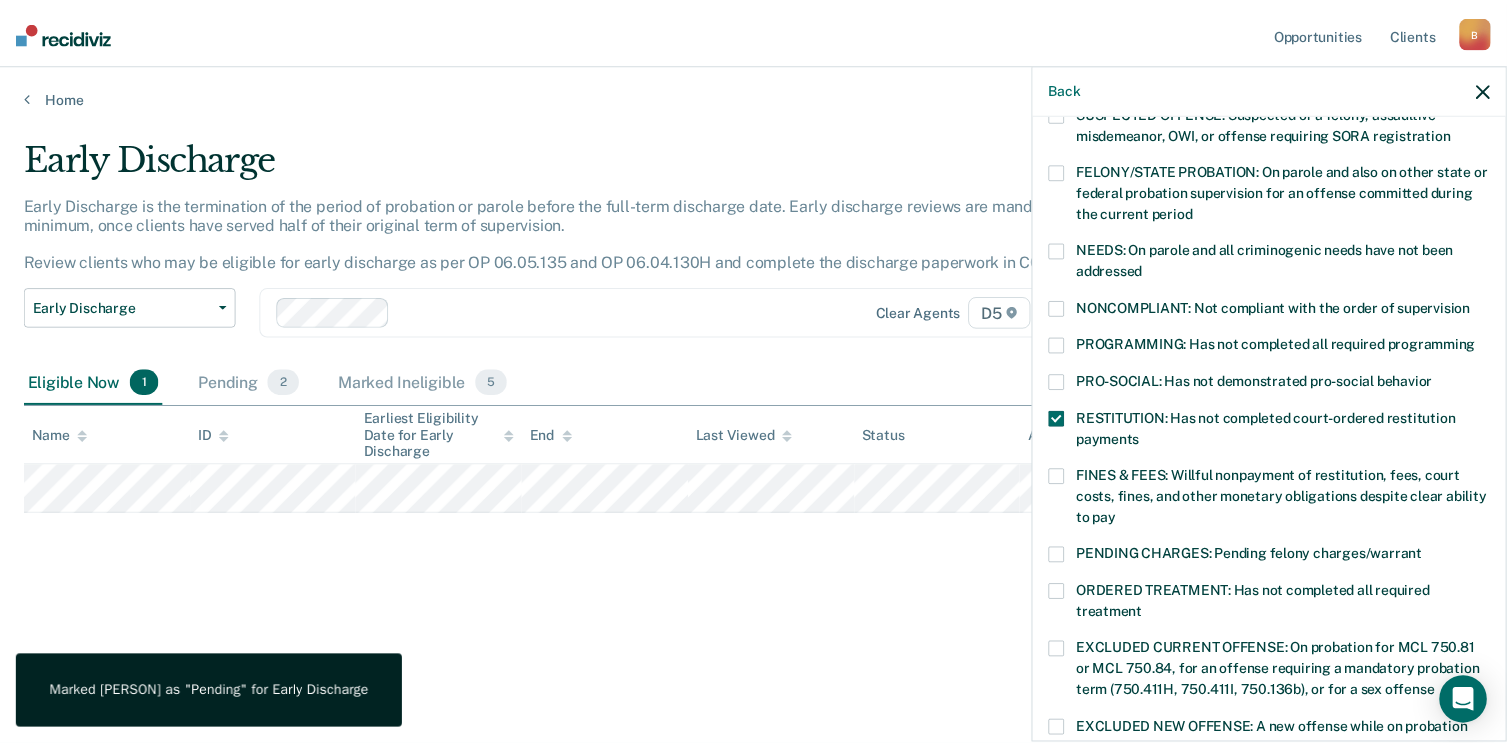scroll, scrollTop: 647, scrollLeft: 0, axis: vertical 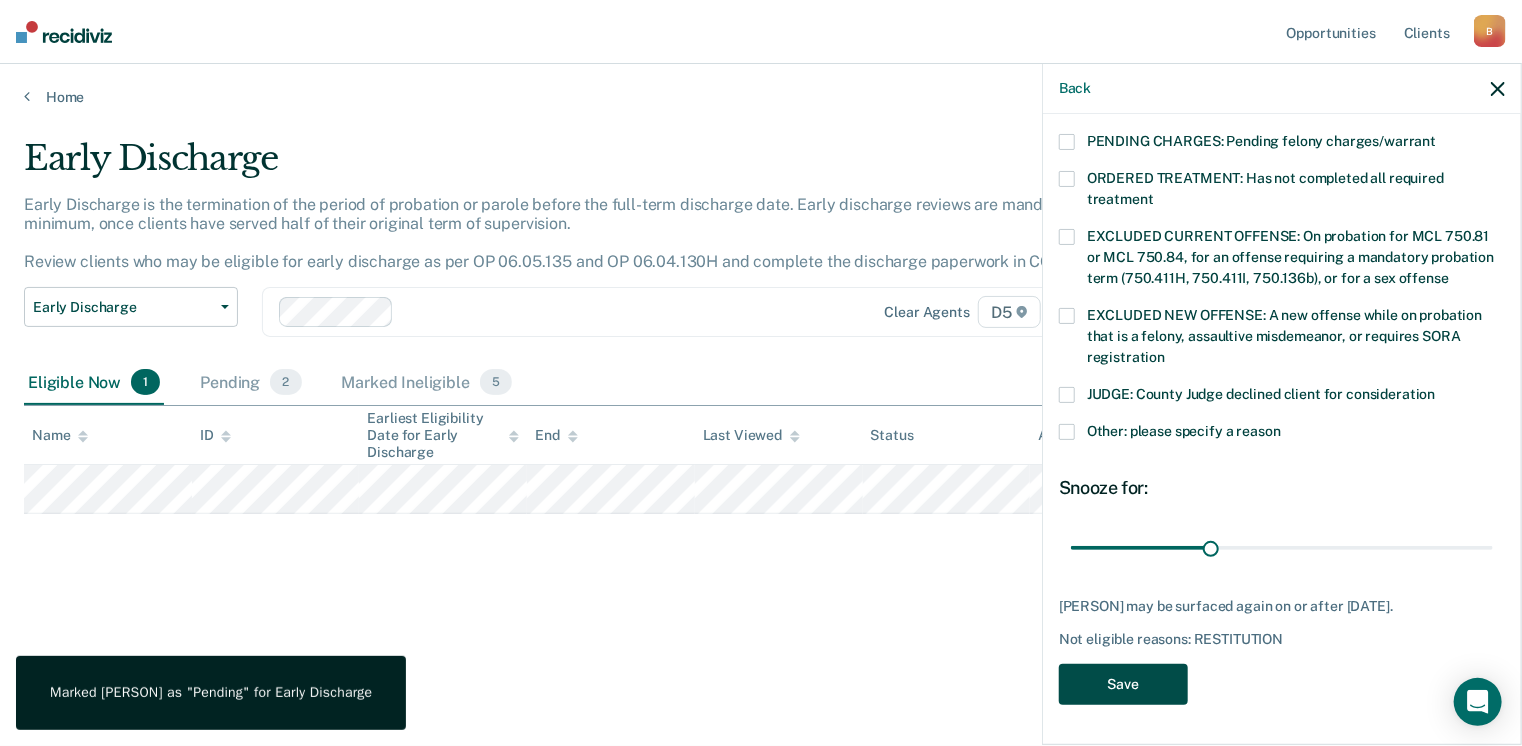 click on "Save" at bounding box center [1123, 684] 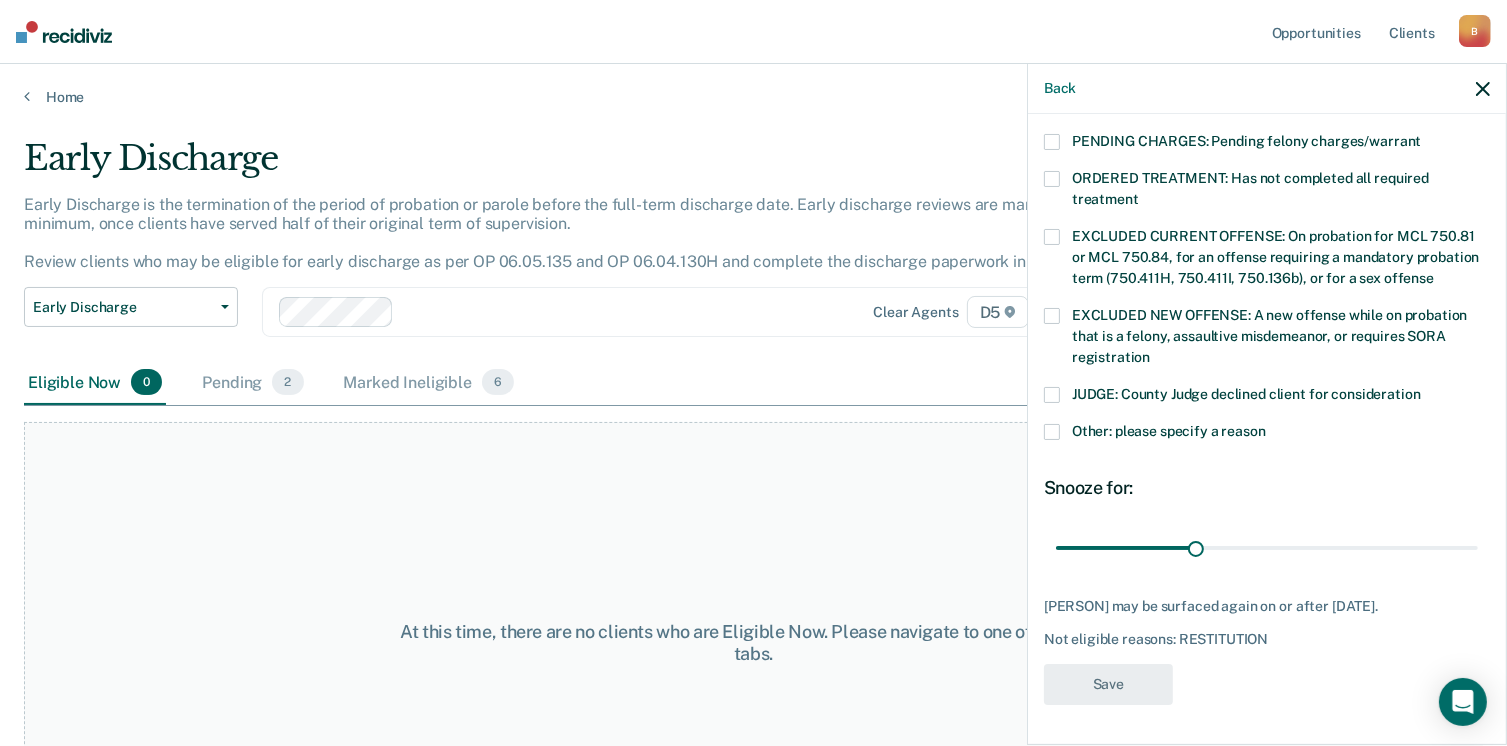 scroll, scrollTop: 577, scrollLeft: 0, axis: vertical 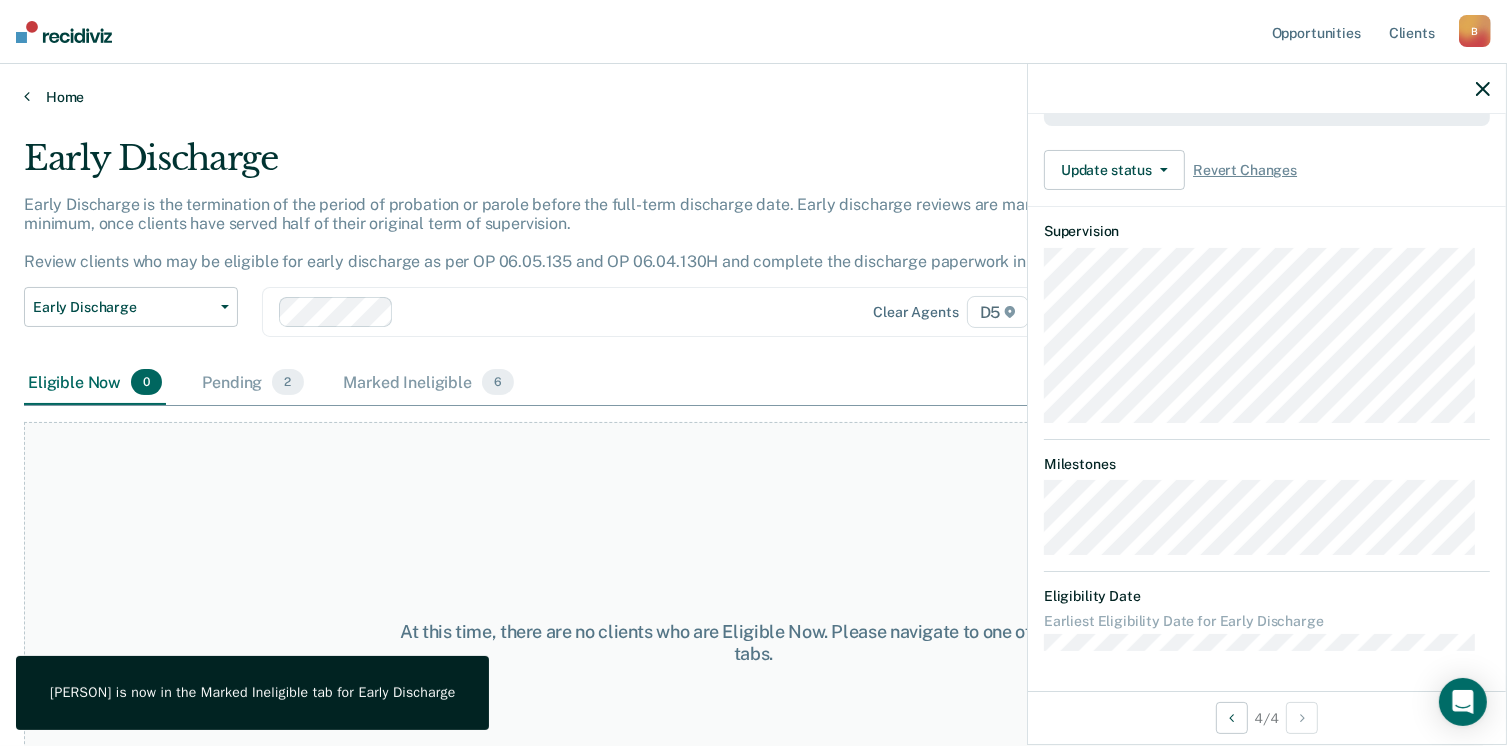 click at bounding box center (27, 96) 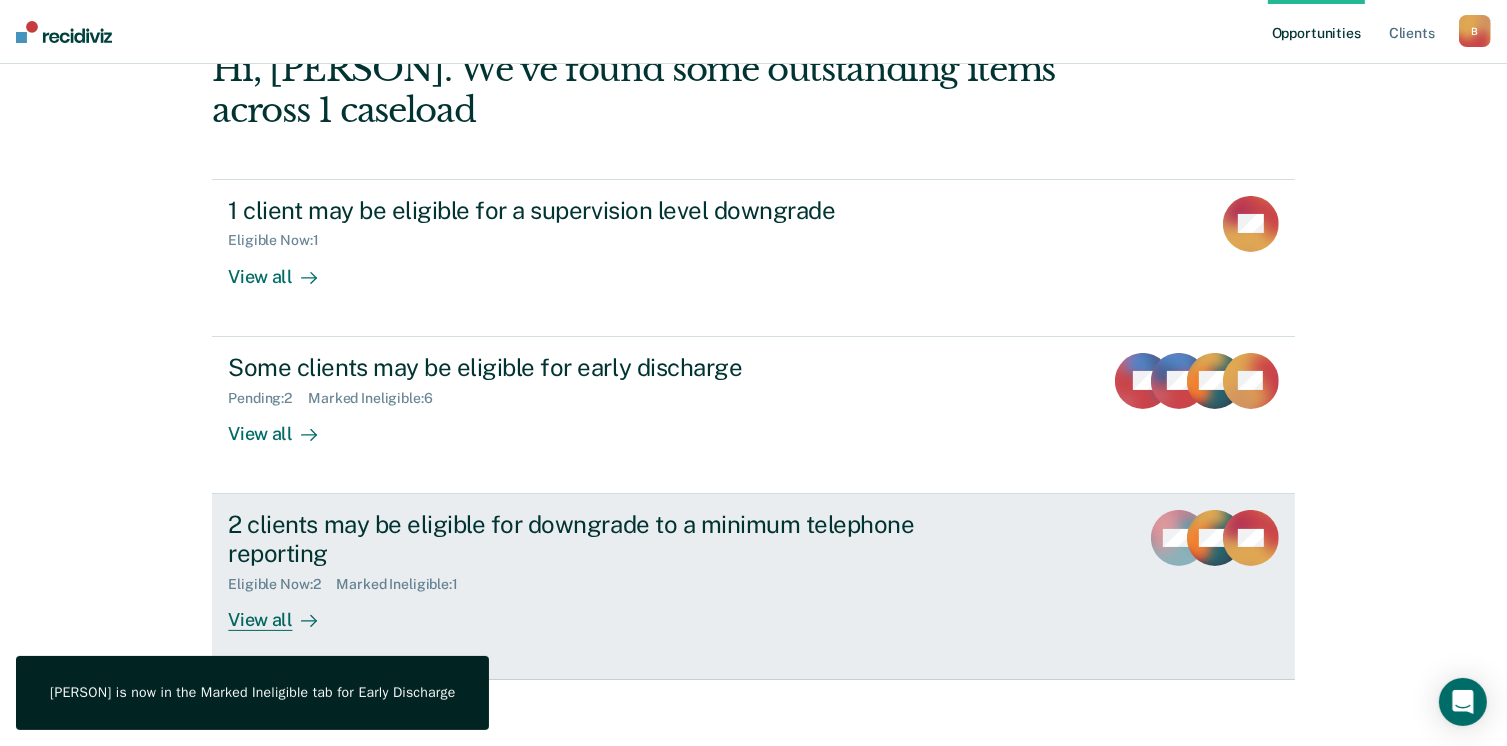 scroll, scrollTop: 133, scrollLeft: 0, axis: vertical 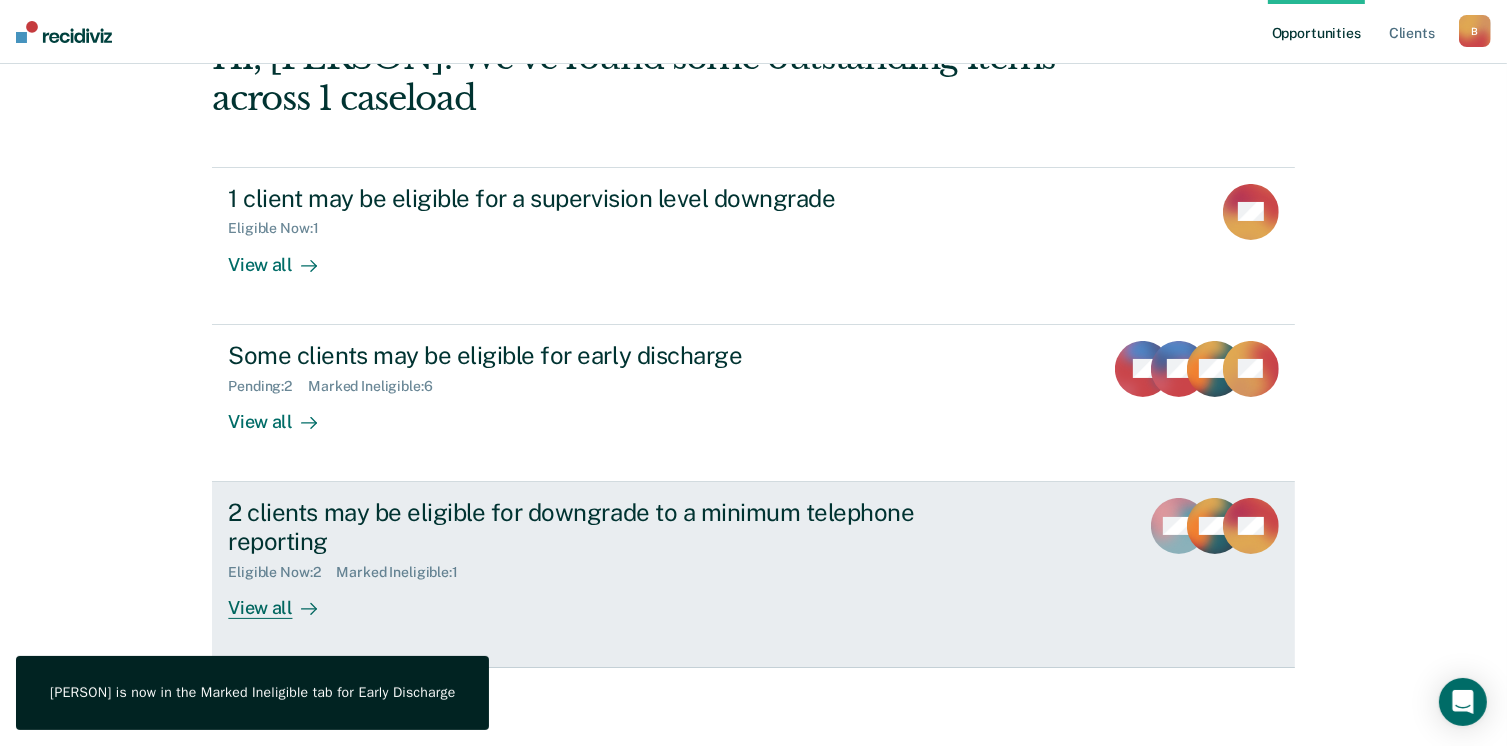 click on "View all" at bounding box center (284, 599) 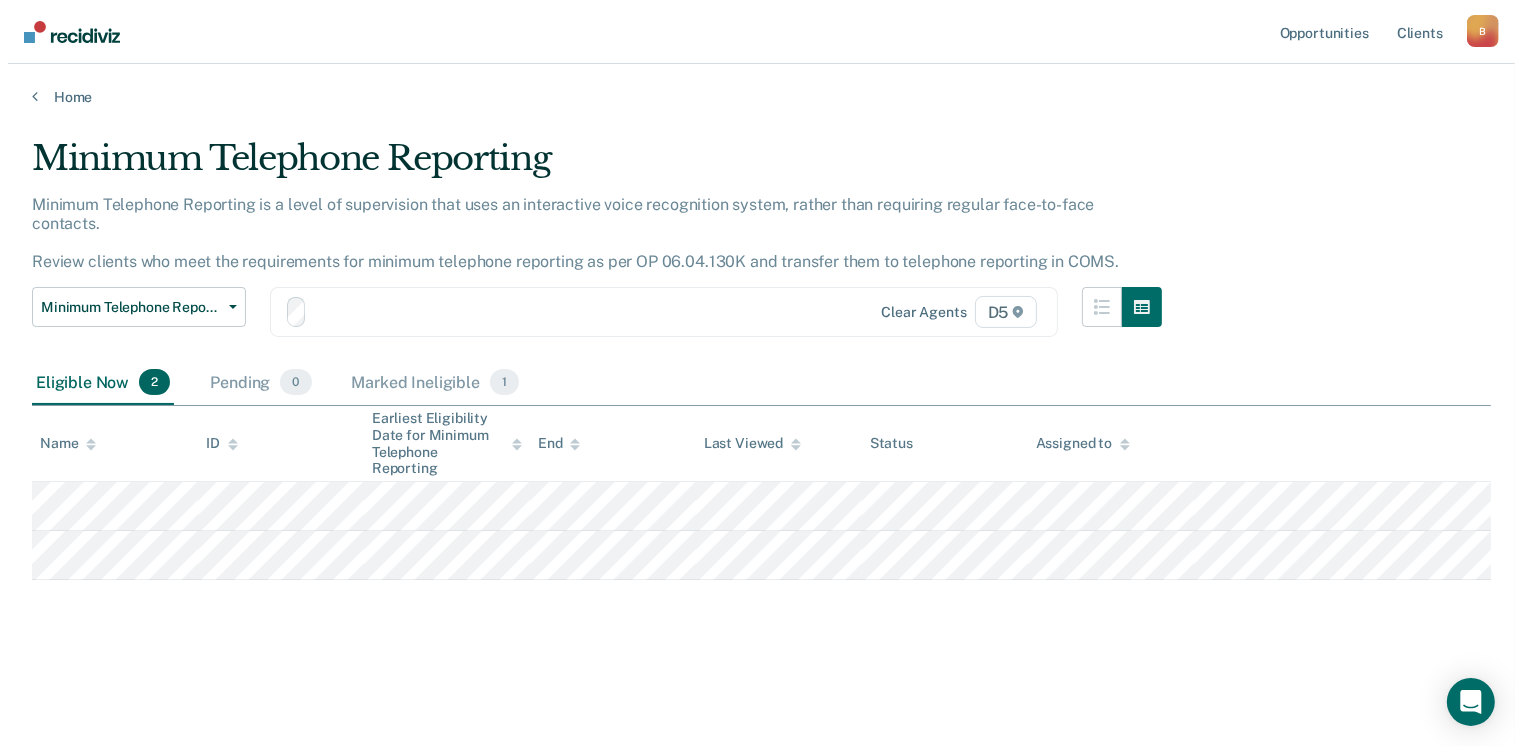 scroll, scrollTop: 0, scrollLeft: 0, axis: both 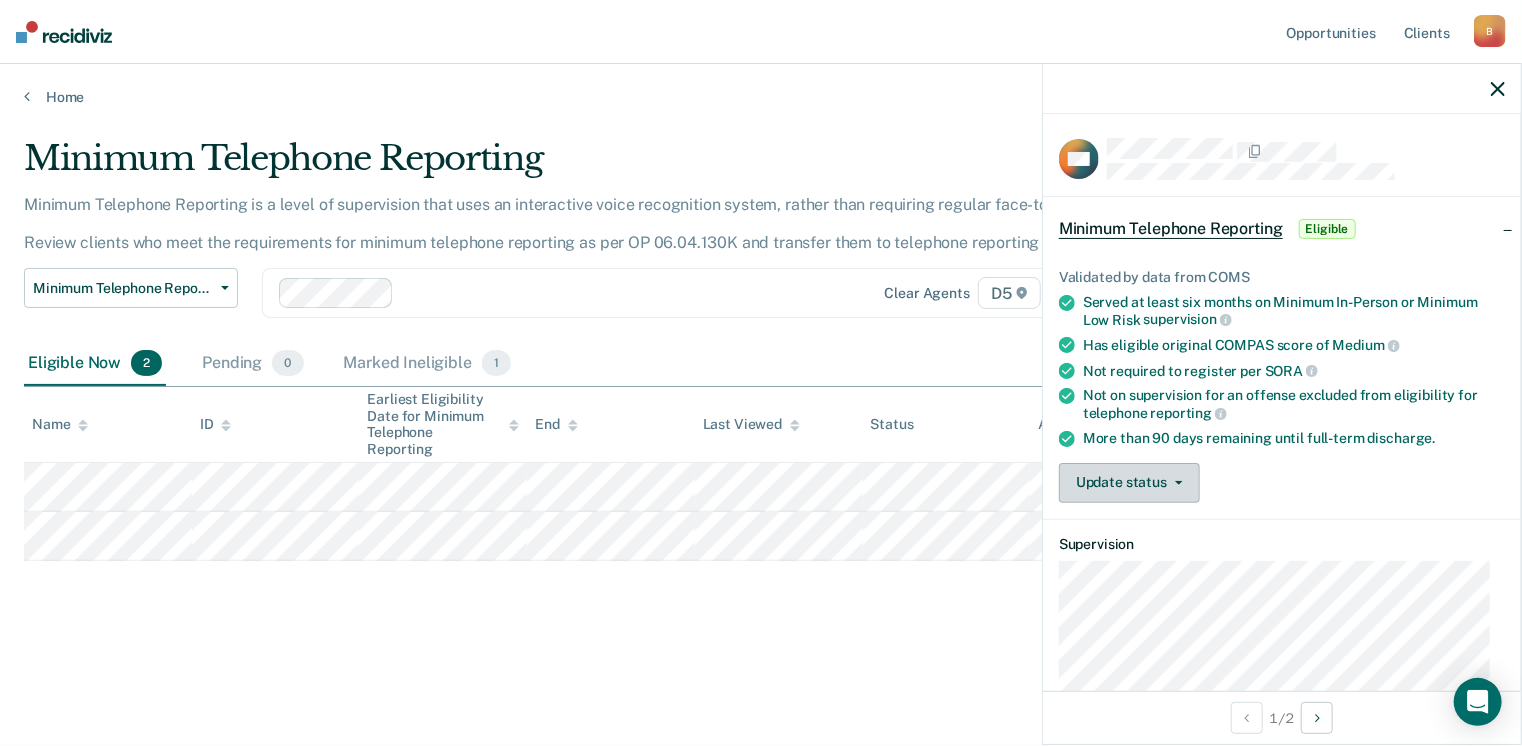click on "Update status" at bounding box center [1129, 483] 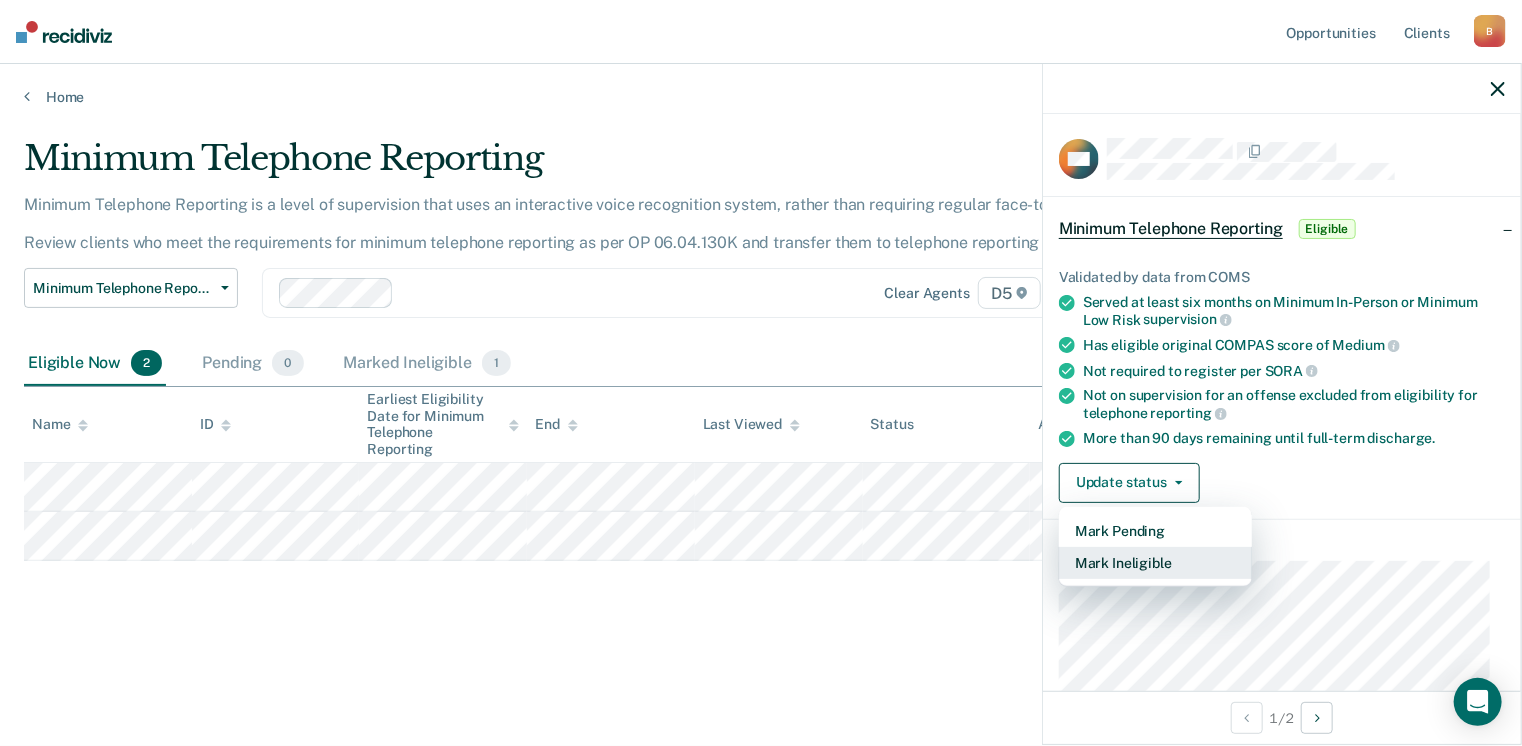 click on "Mark Ineligible" at bounding box center (1155, 563) 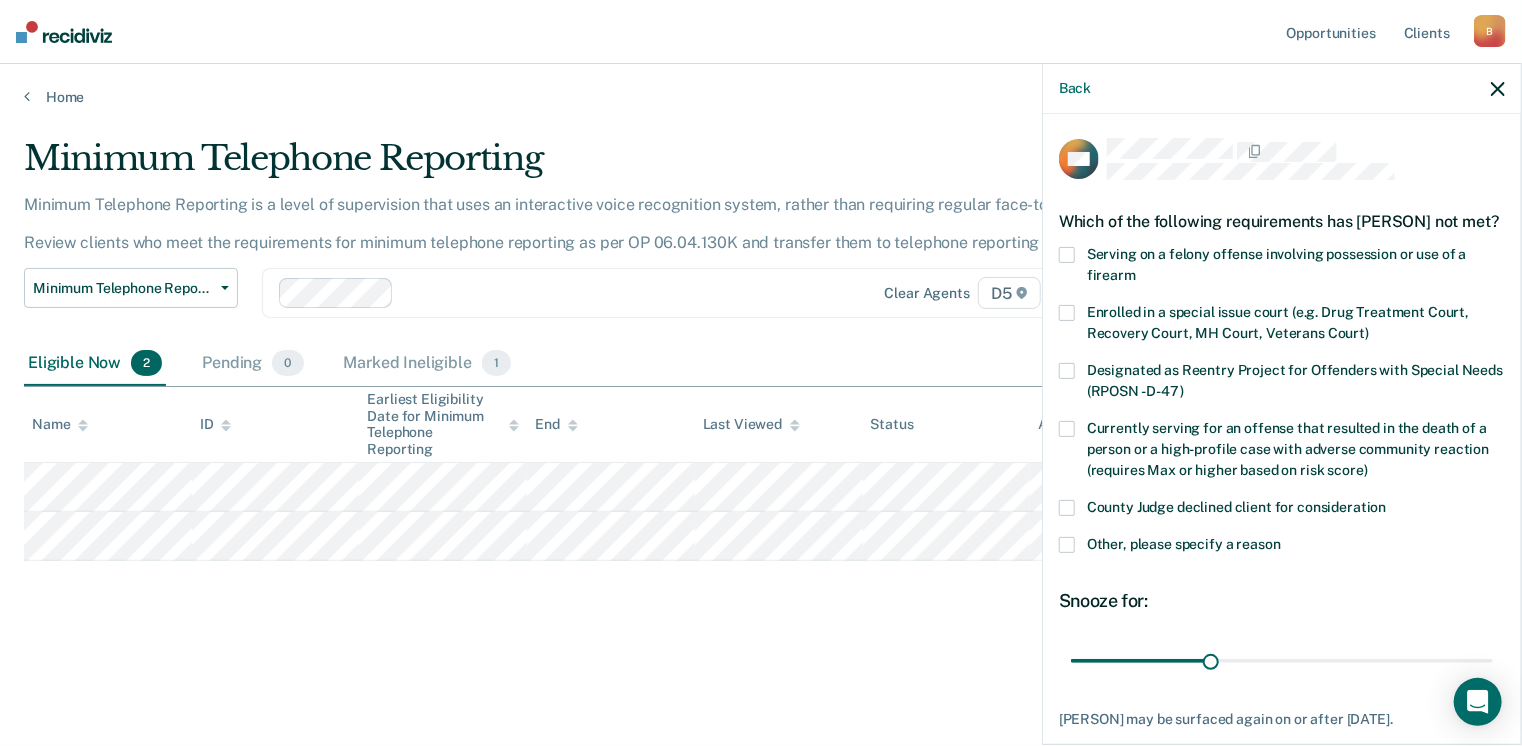 click on "KW   Which of the following requirements has [PERSON] not met? Serving on a felony offense involving possession or use of a firearm Enrolled in a special issue court (e.g. Drug Treatment Court, Recovery Court, MH Court, Veterans Court) Designated as Reentry Project for Offenders with Special Needs (RPOSN - D-47) Currently serving for an offense that resulted in the death of a person or a high-profile case with adverse community reaction (requires Max or higher based on risk score) County Judge declined client for consideration Other, please specify a reason Snooze for: 30 days [PERSON] may be surfaced again on or after [DATE]. Not eligible reasons:  Save" at bounding box center (1282, 484) 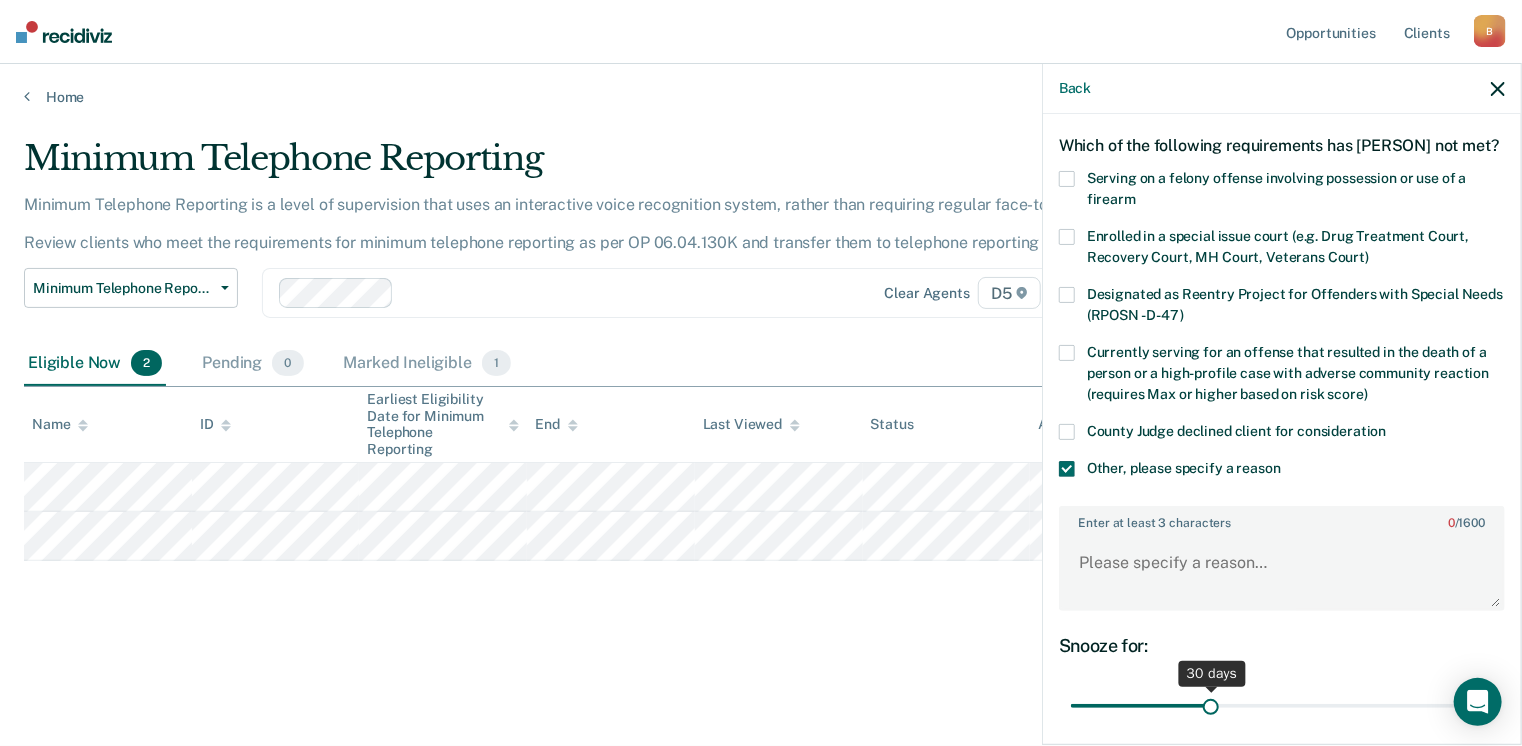 scroll, scrollTop: 248, scrollLeft: 0, axis: vertical 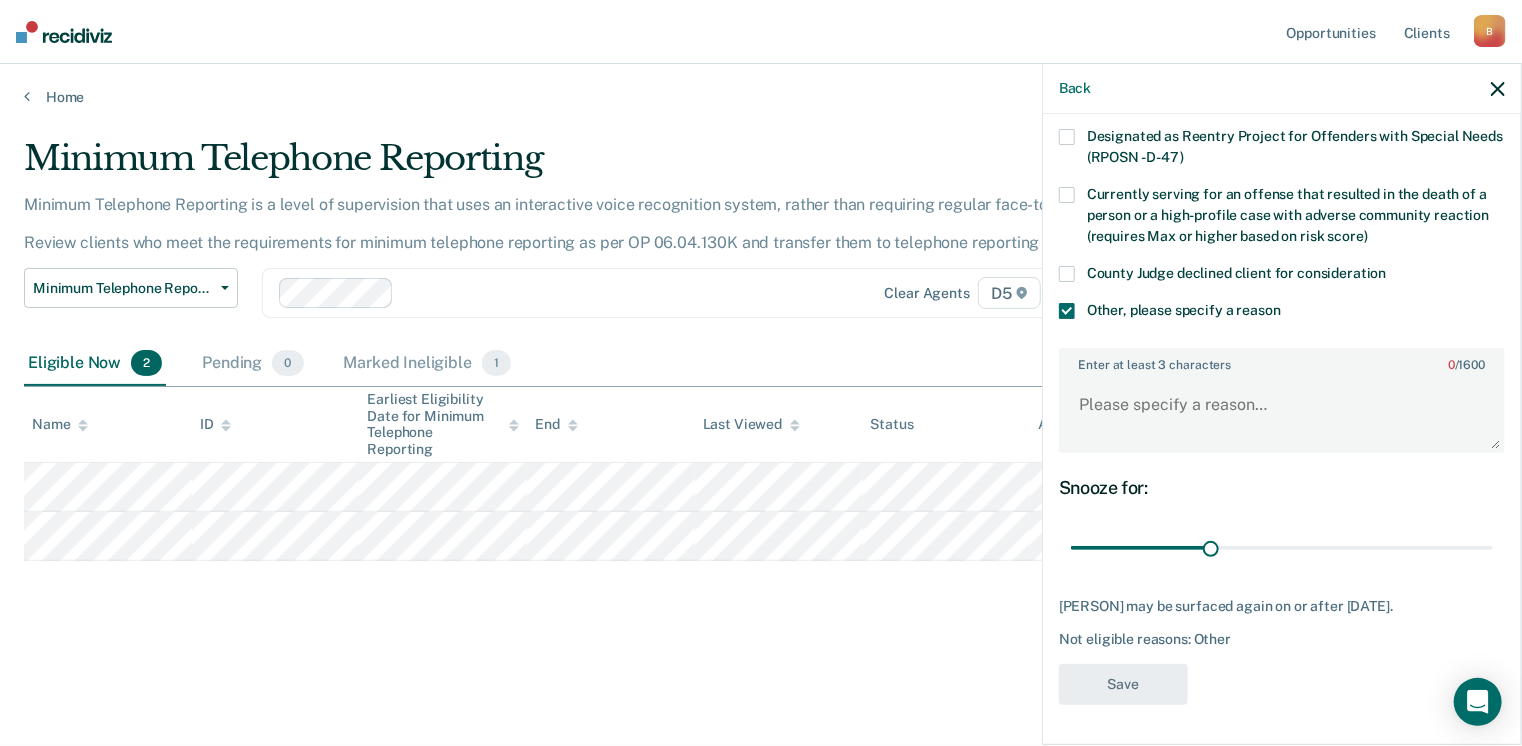 click at bounding box center [1067, 274] 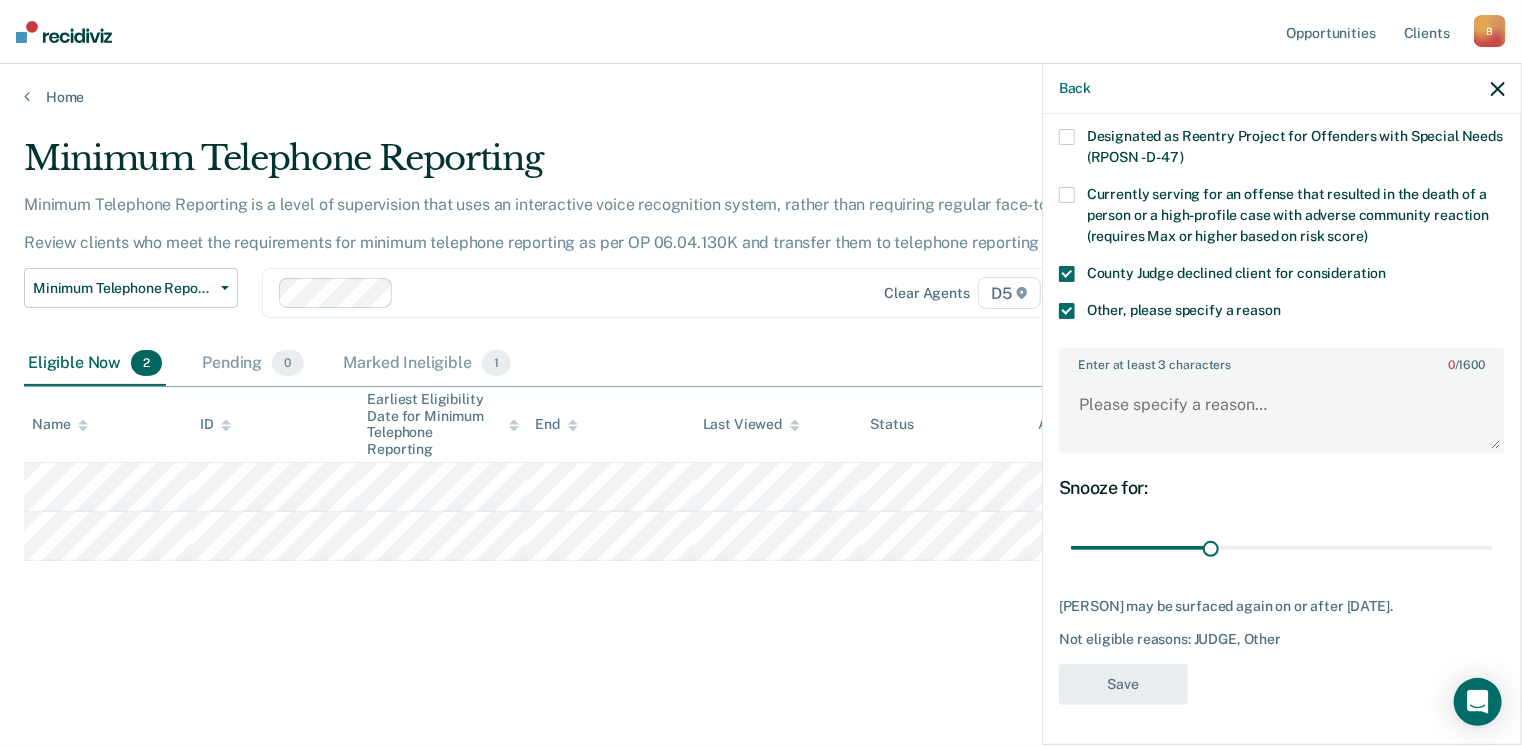 click on "Minimum Telephone Reporting   Minimum Telephone Reporting is a level of supervision that uses an interactive voice recognition system, rather than requiring regular face-to-face contacts. Review clients who meet the requirements for minimum telephone reporting as per OP 06.04.130K and transfer them to telephone reporting in COMS. Minimum Telephone Reporting Classification Review Early Discharge Minimum Telephone Reporting Overdue for Discharge Supervision Level Mismatch Clear   agents D5   Eligible Now 2 Pending 0 Marked Ineligible 1
To pick up a draggable item, press the space bar.
While dragging, use the arrow keys to move the item.
Press space again to drop the item in its new position, or press escape to cancel.
Name ID Earliest Eligibility Date for Minimum Telephone Reporting End Last Viewed Status Assigned to" at bounding box center (761, 399) 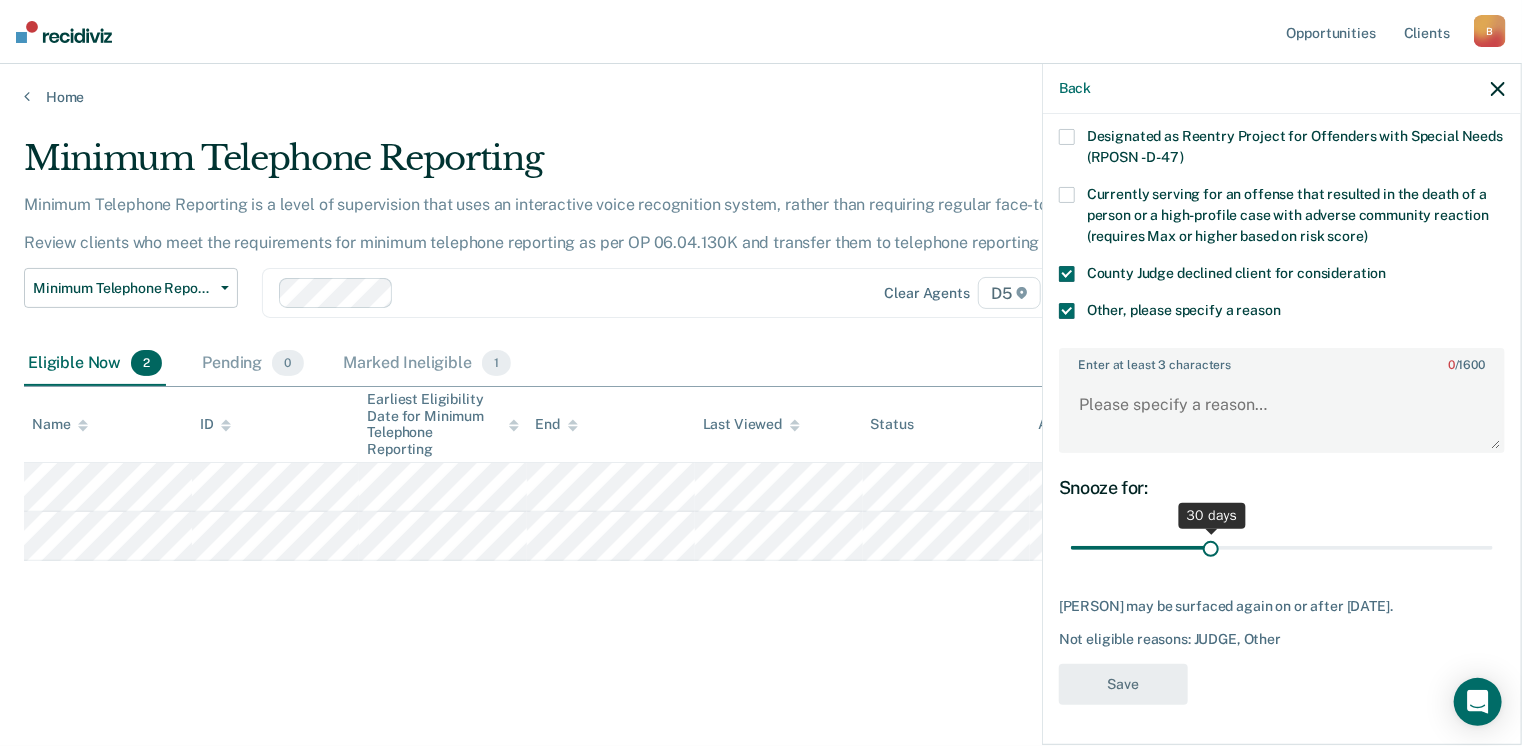 scroll, scrollTop: 0, scrollLeft: 0, axis: both 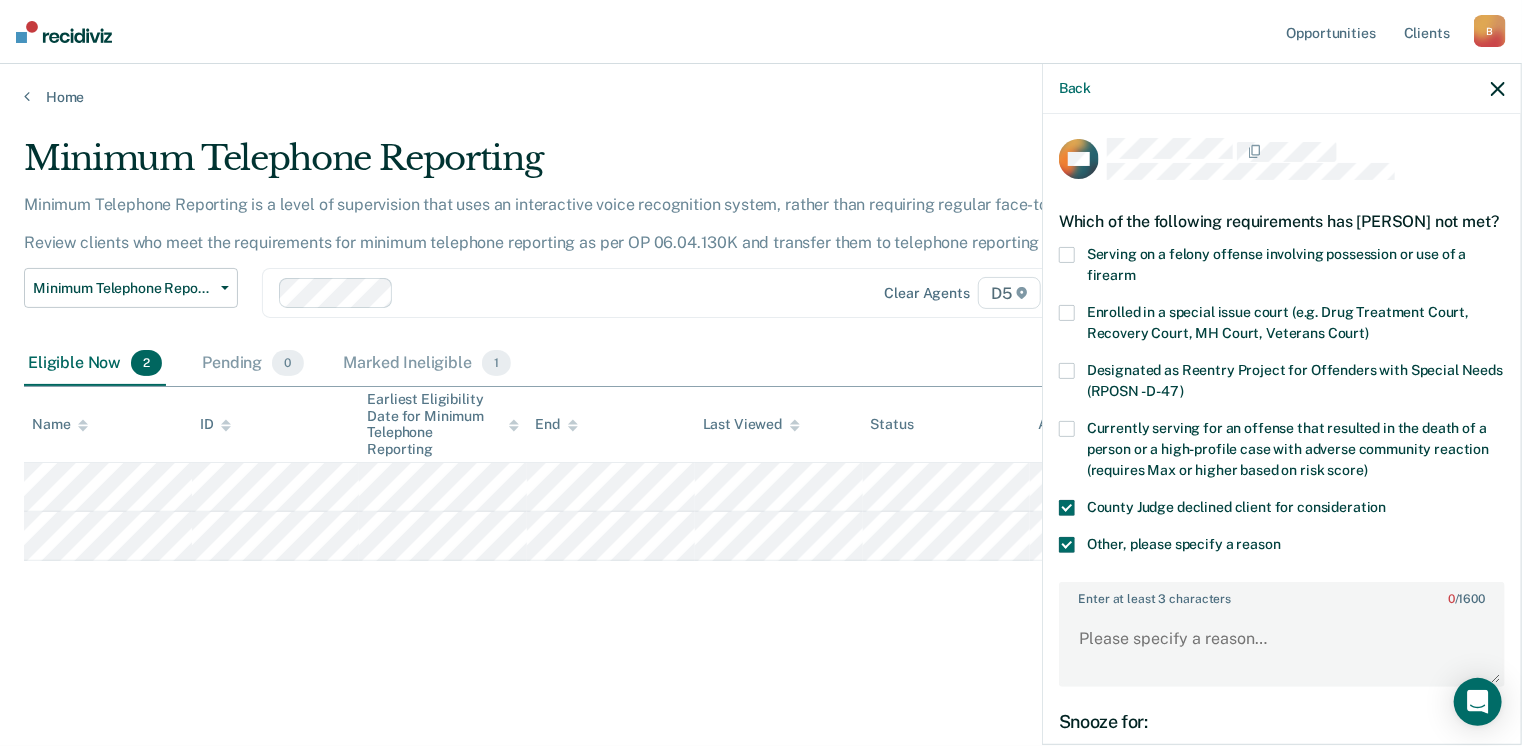 click at bounding box center (1067, 545) 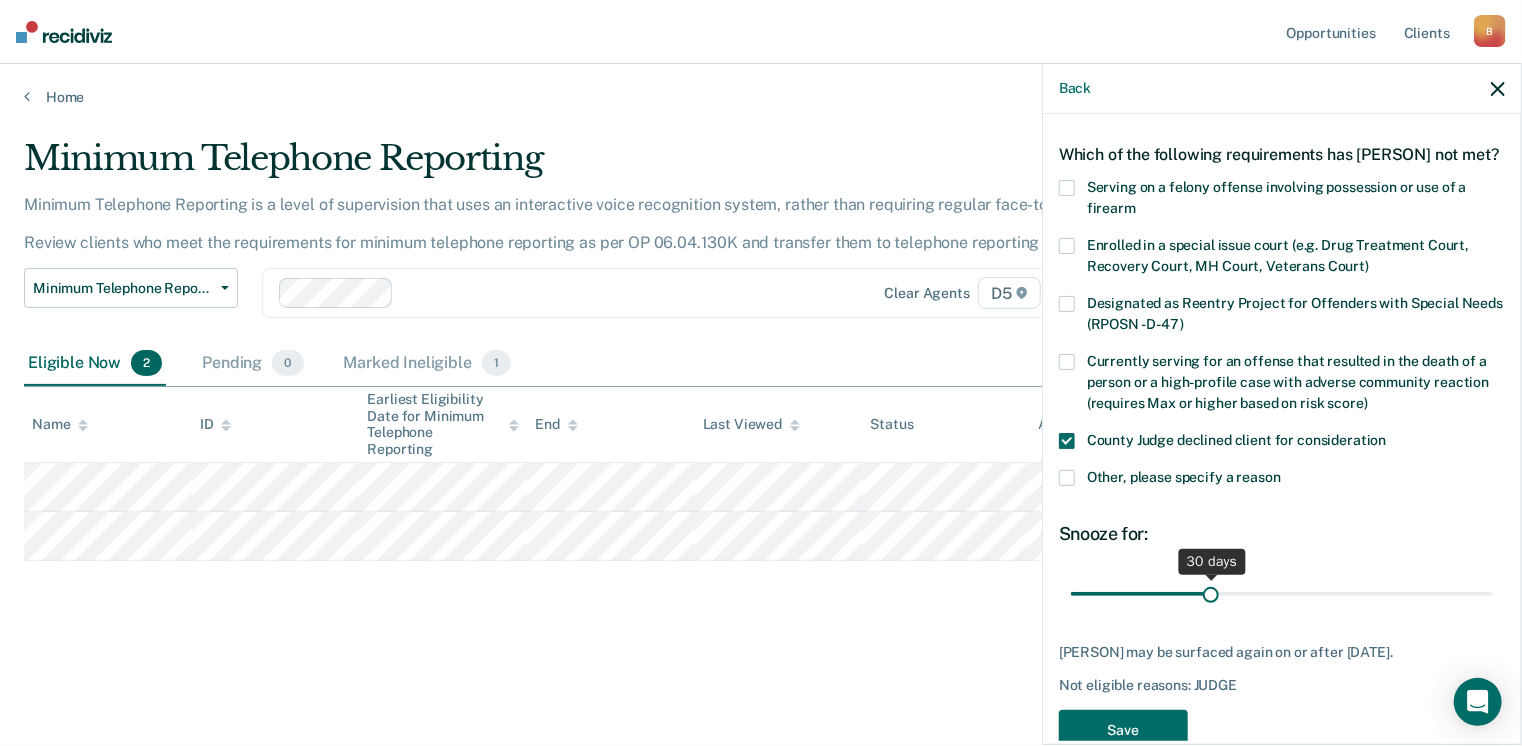 scroll, scrollTop: 129, scrollLeft: 0, axis: vertical 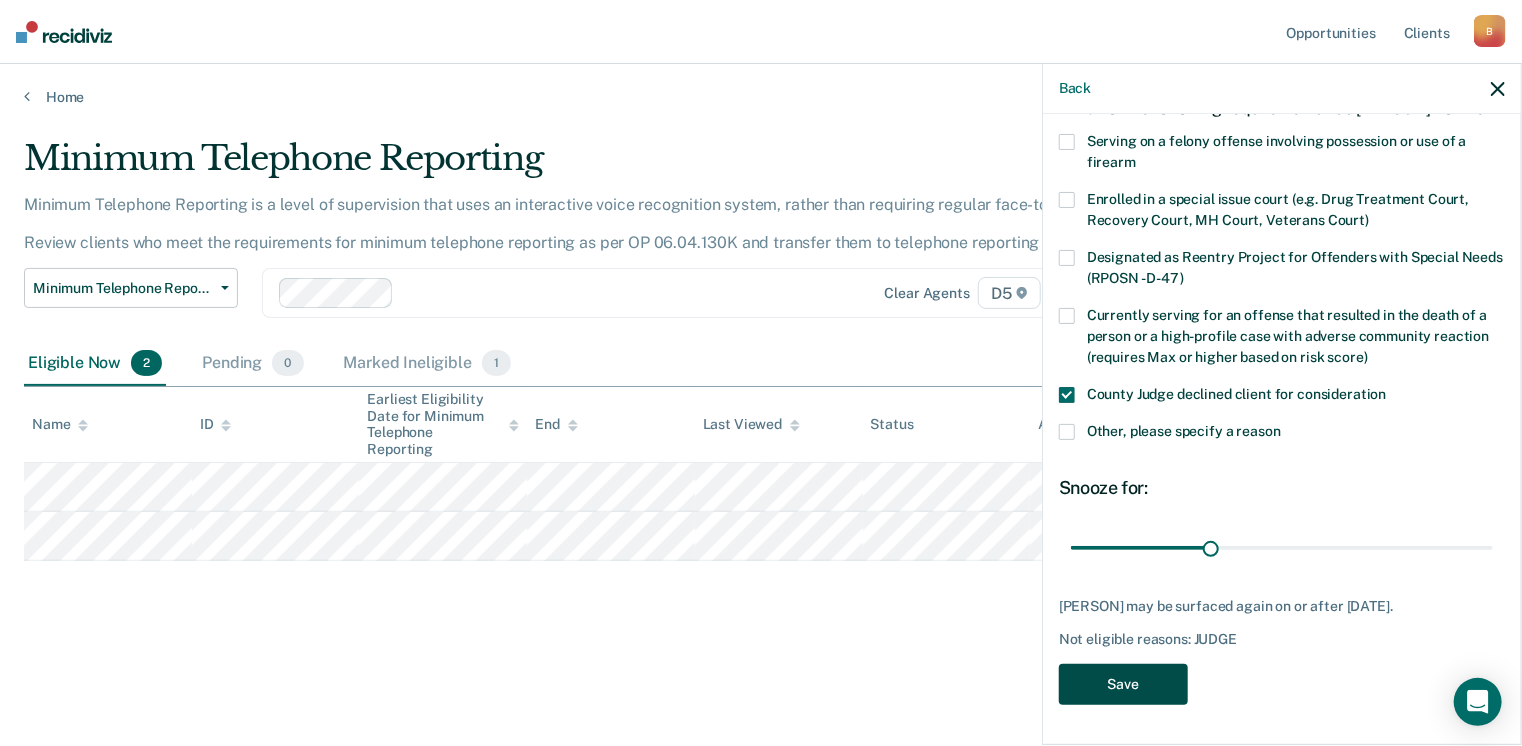 click on "Save" at bounding box center (1123, 684) 